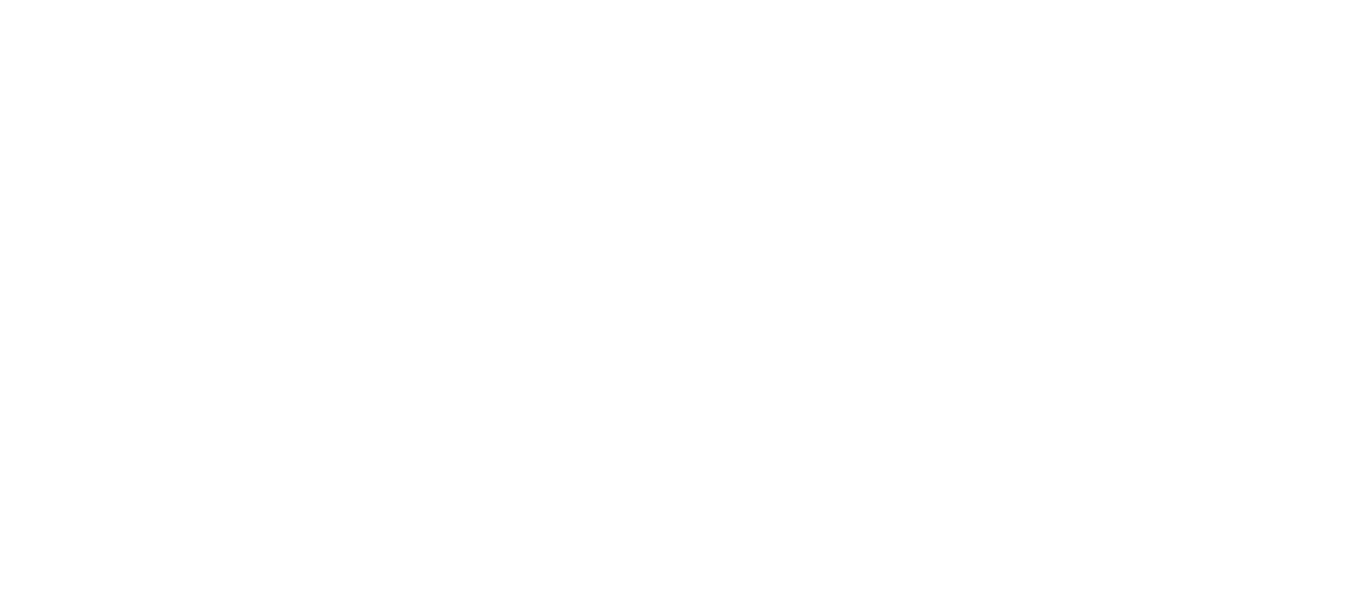 scroll, scrollTop: 0, scrollLeft: 0, axis: both 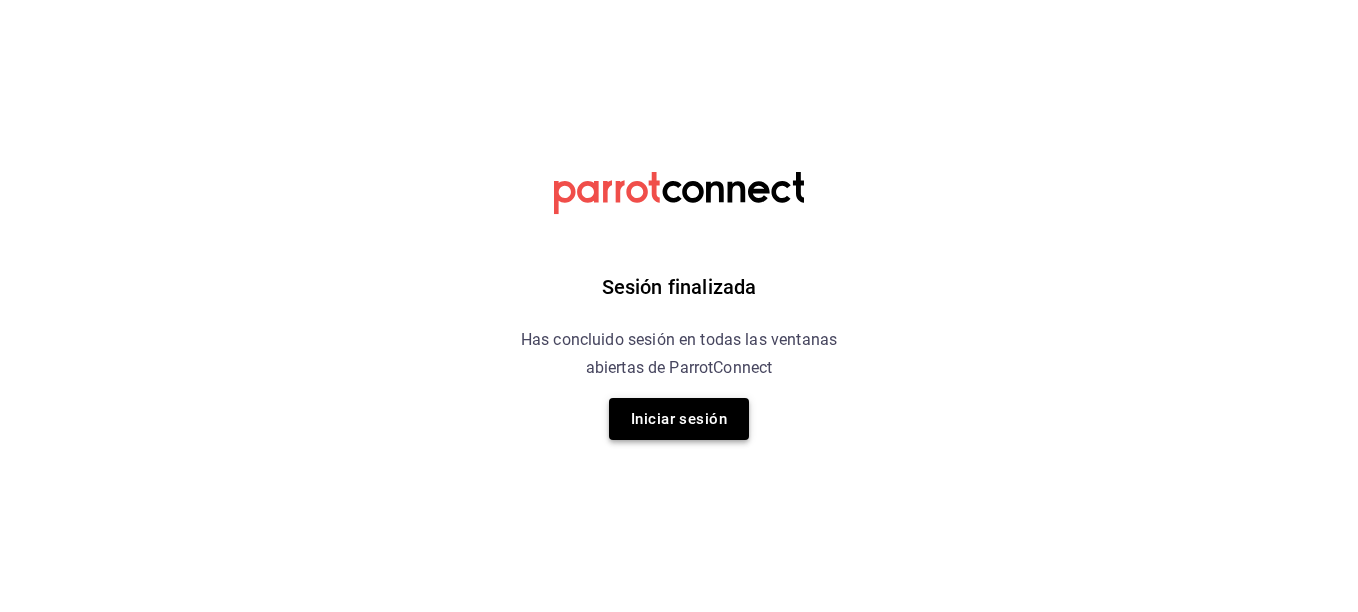 click on "Iniciar sesión" at bounding box center [679, 419] 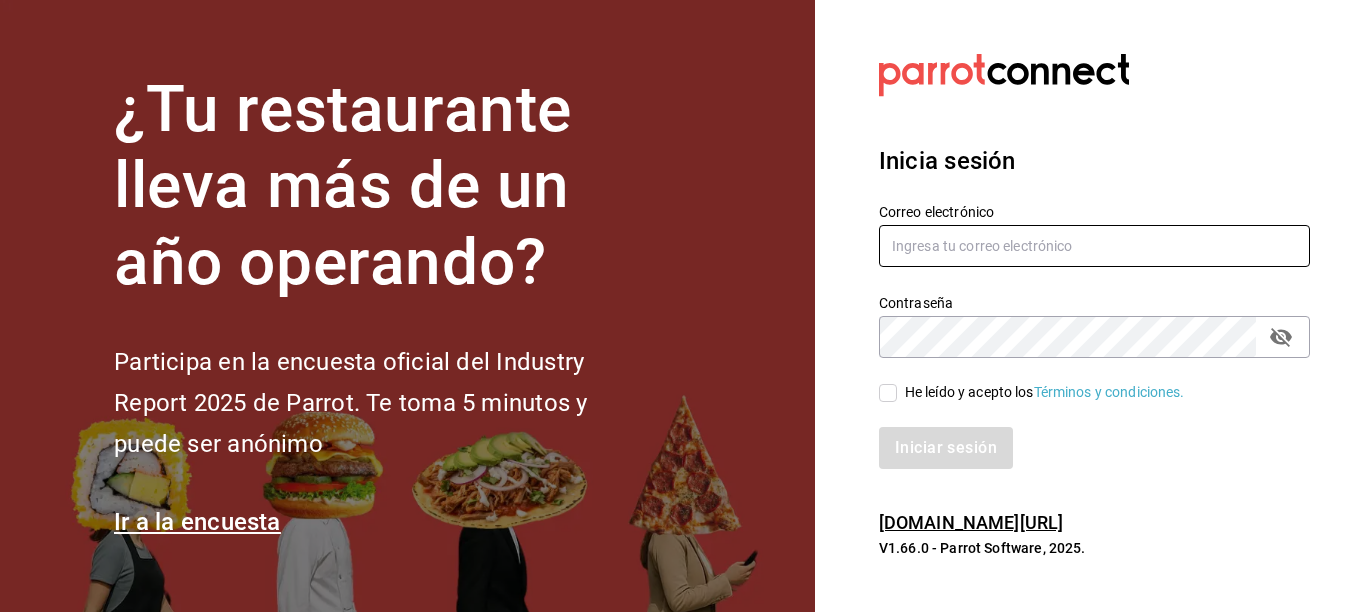type on "bebasepulveda@hotmail.com" 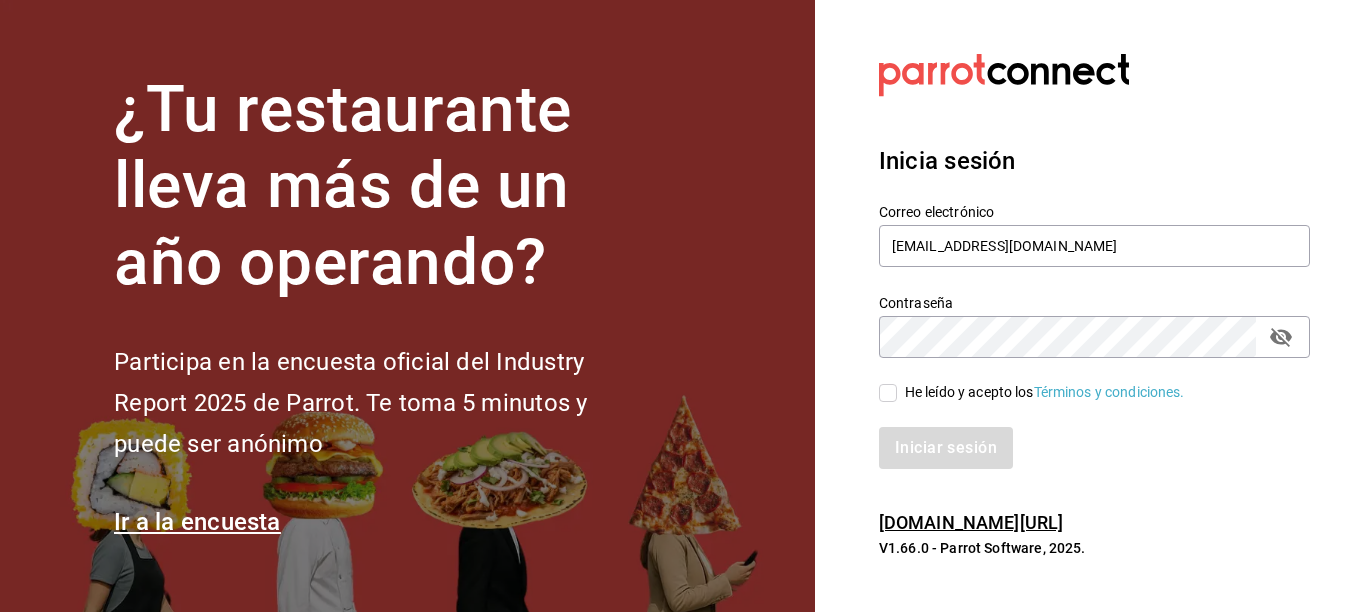 click on "He leído y acepto los  Términos y condiciones." at bounding box center [888, 393] 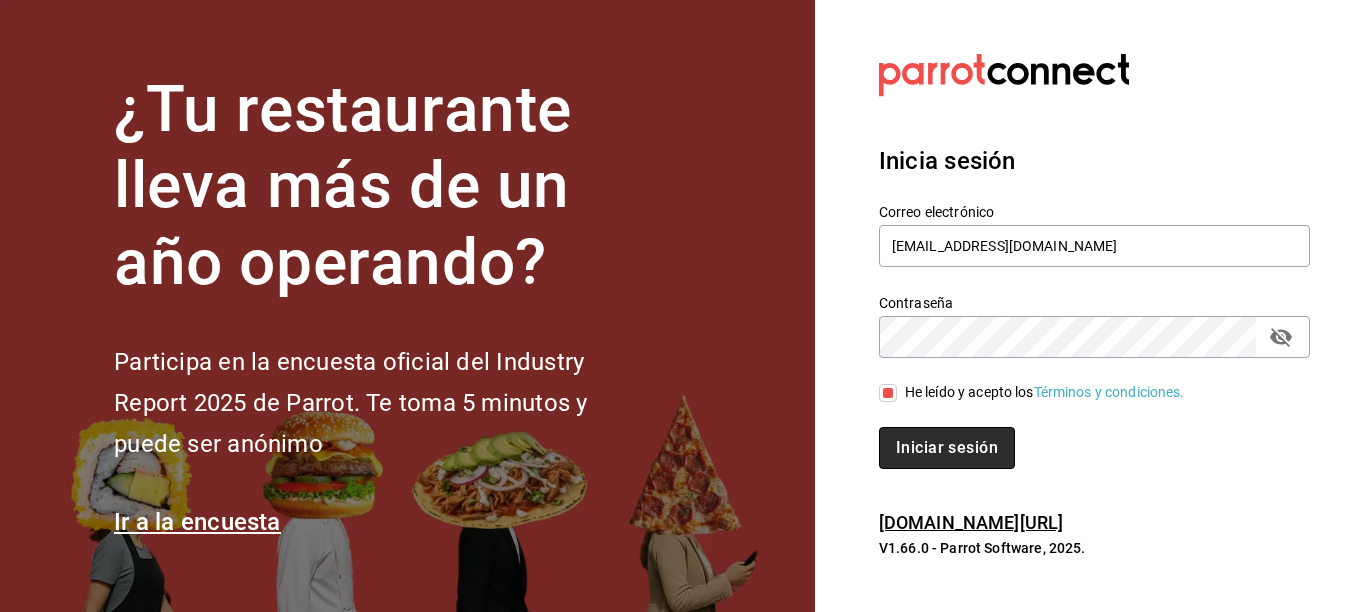 click on "Iniciar sesión" at bounding box center [947, 448] 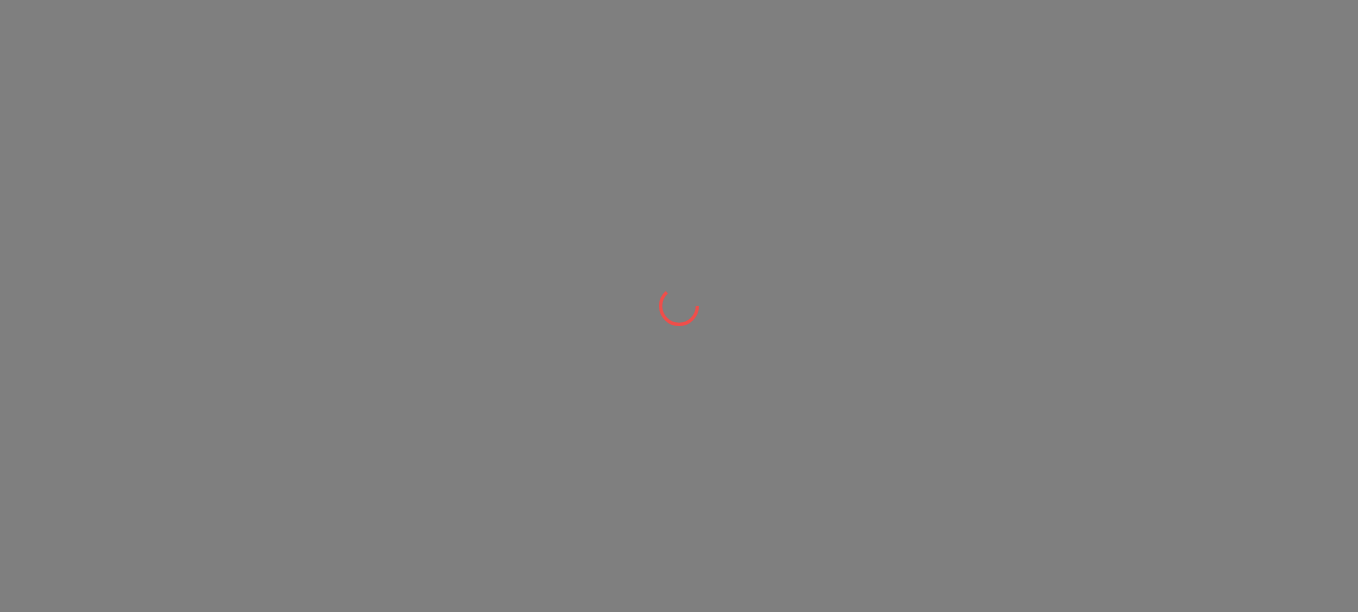 scroll, scrollTop: 0, scrollLeft: 0, axis: both 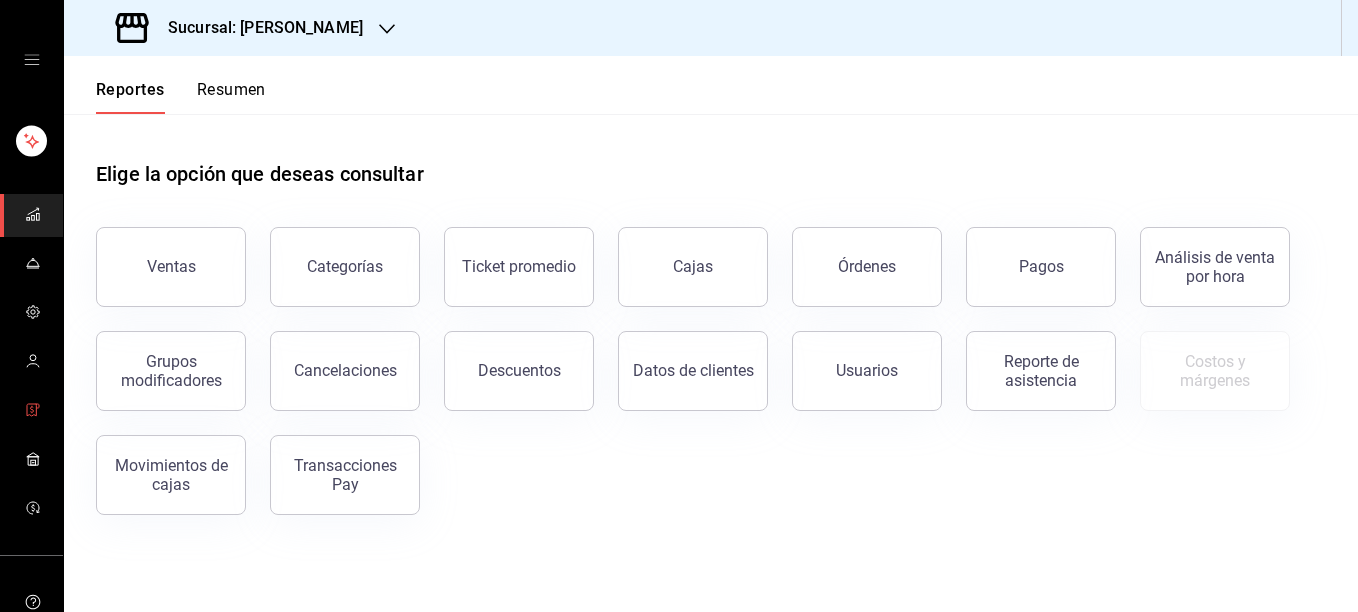 click 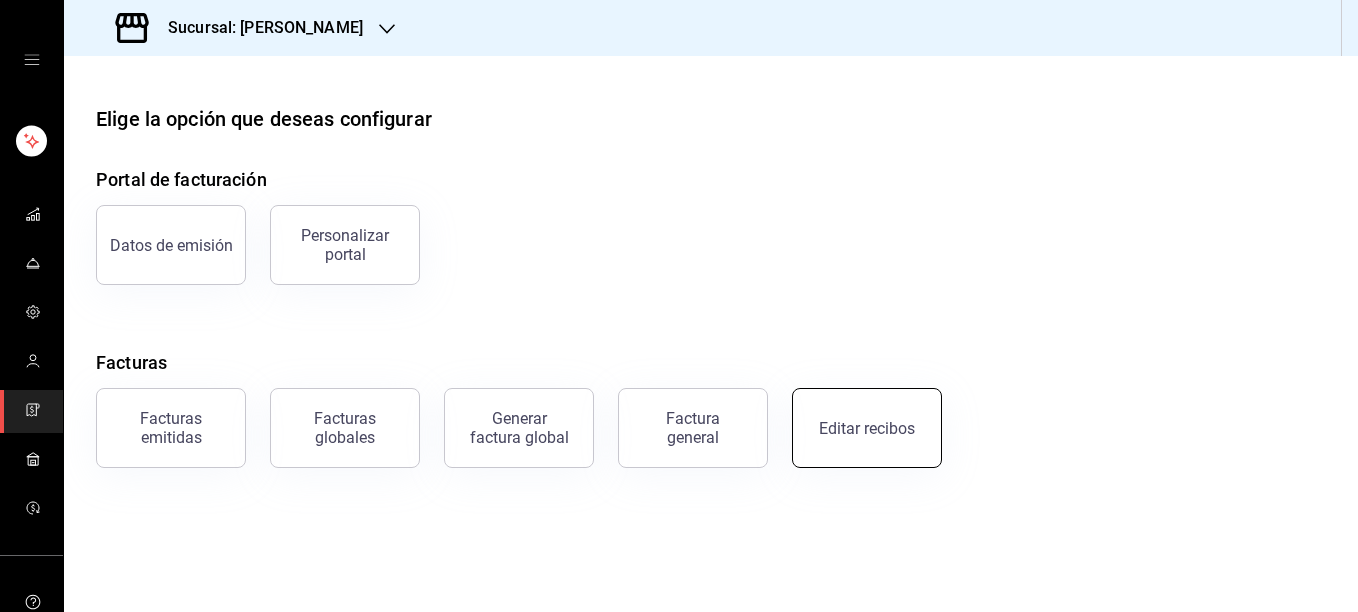 click on "Editar recibos" at bounding box center [867, 428] 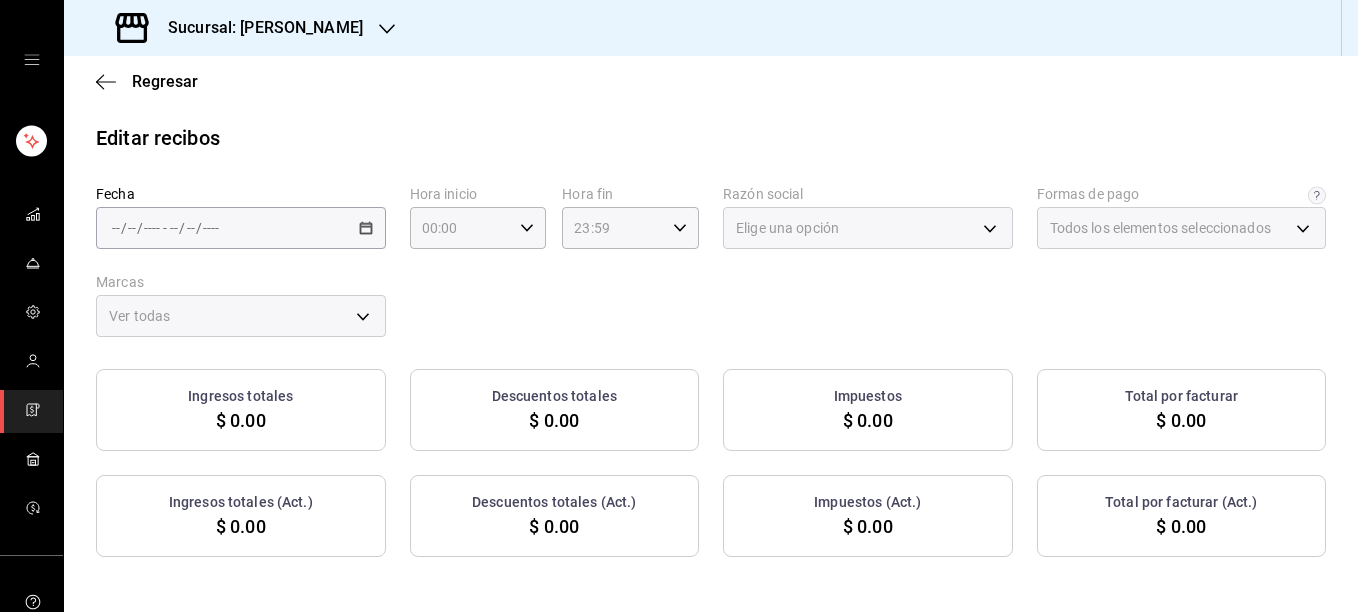 type on "5fd38a5b-7230-49e9-9c15-448a83f49355" 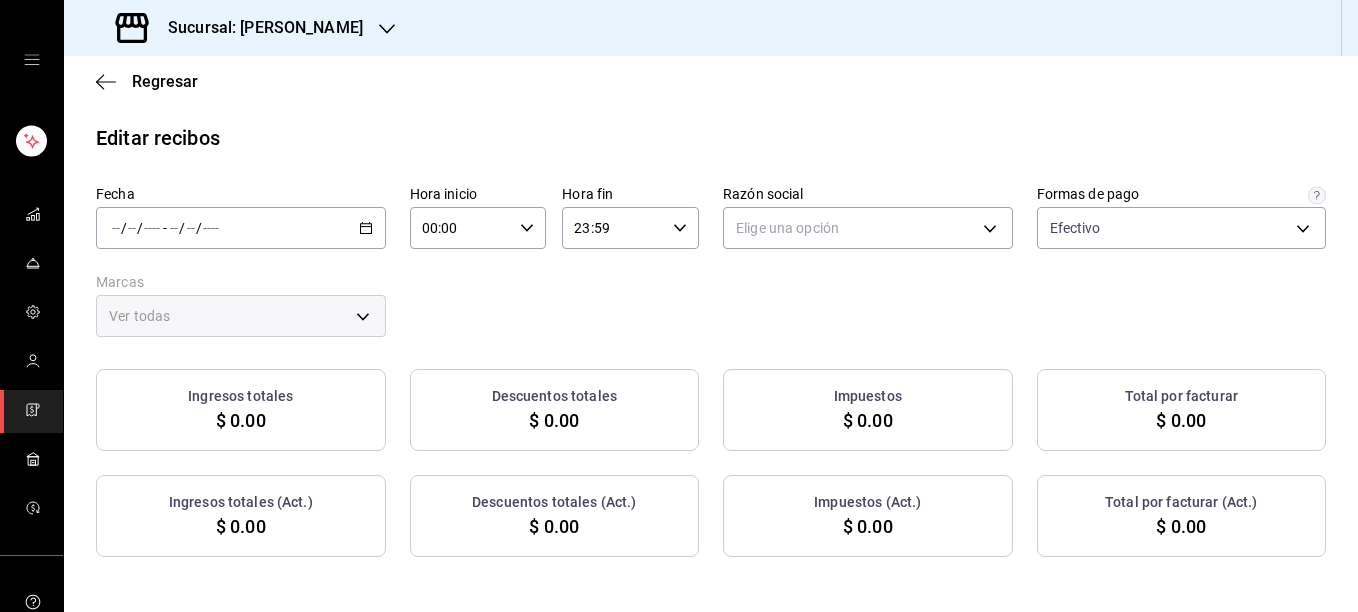 click 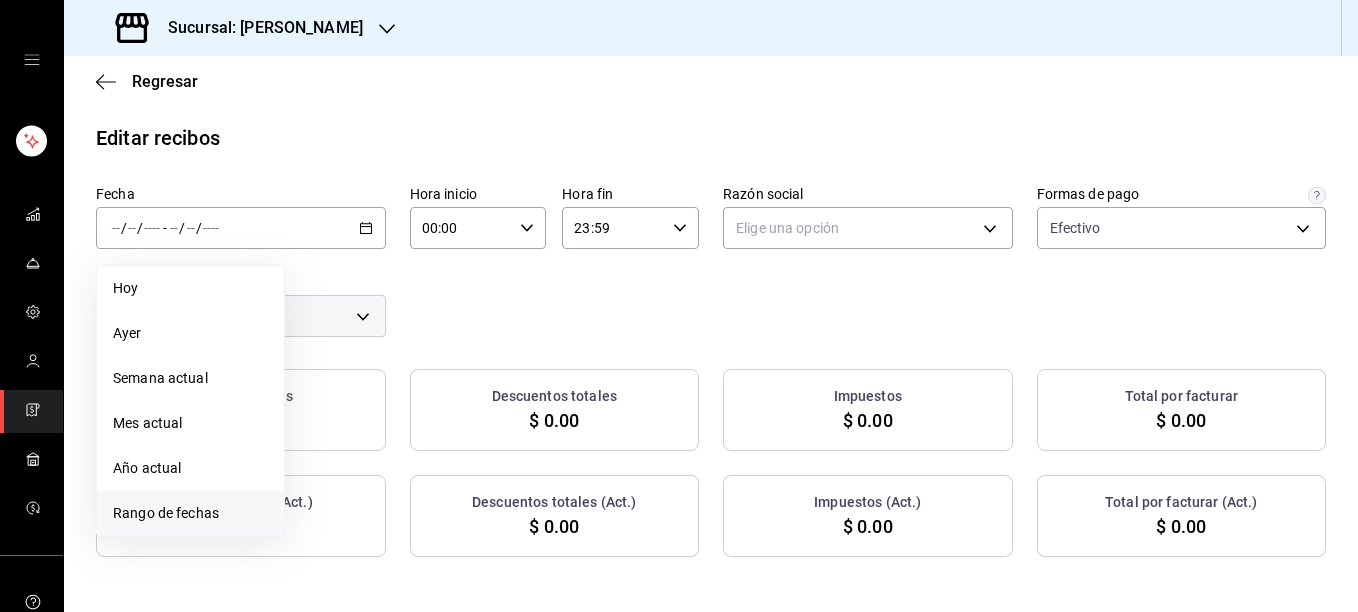 click on "Rango de fechas" at bounding box center [190, 513] 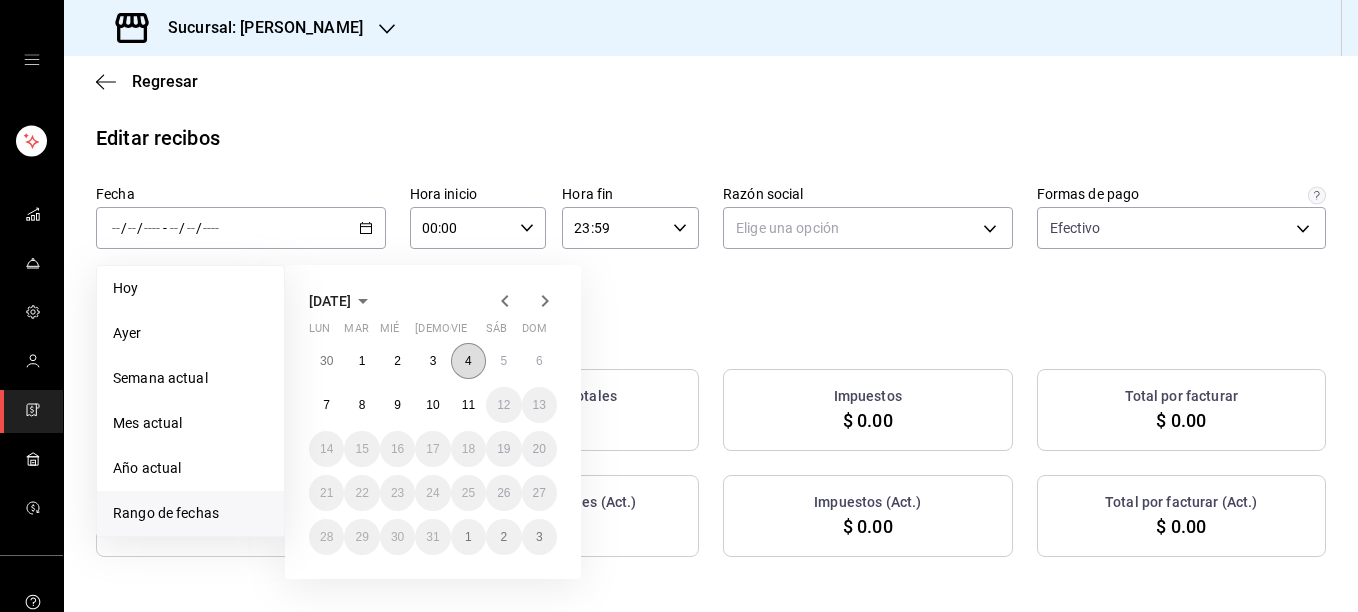 click on "4" at bounding box center [468, 361] 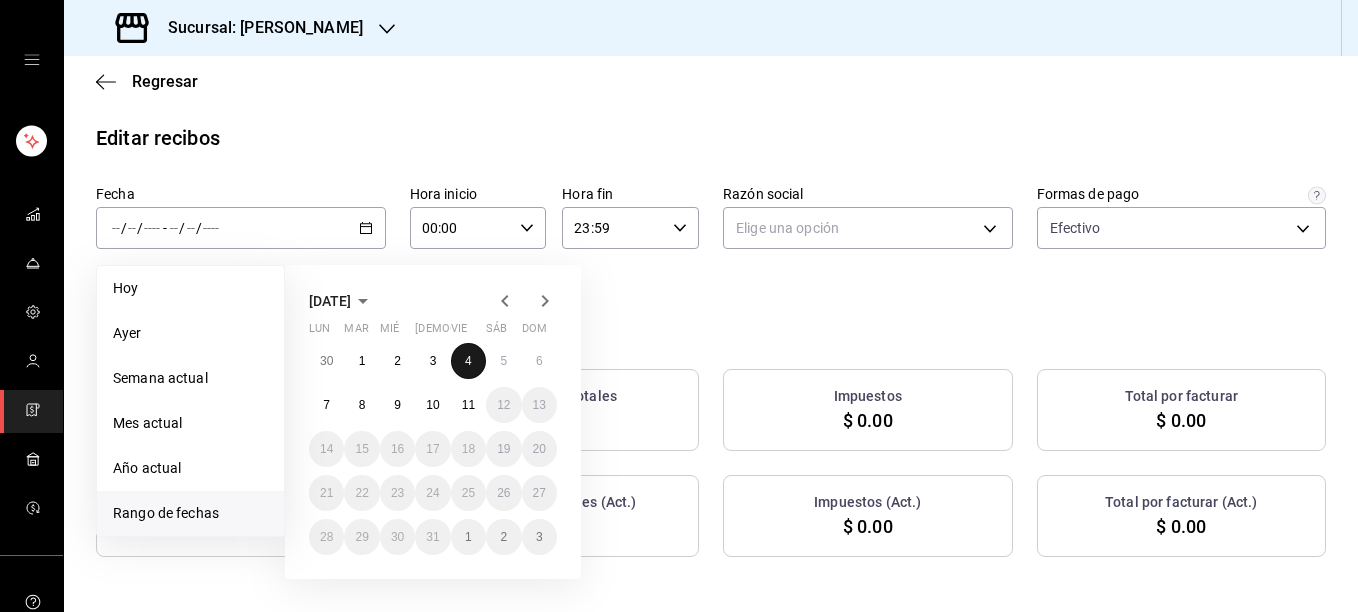 click on "4" at bounding box center [468, 361] 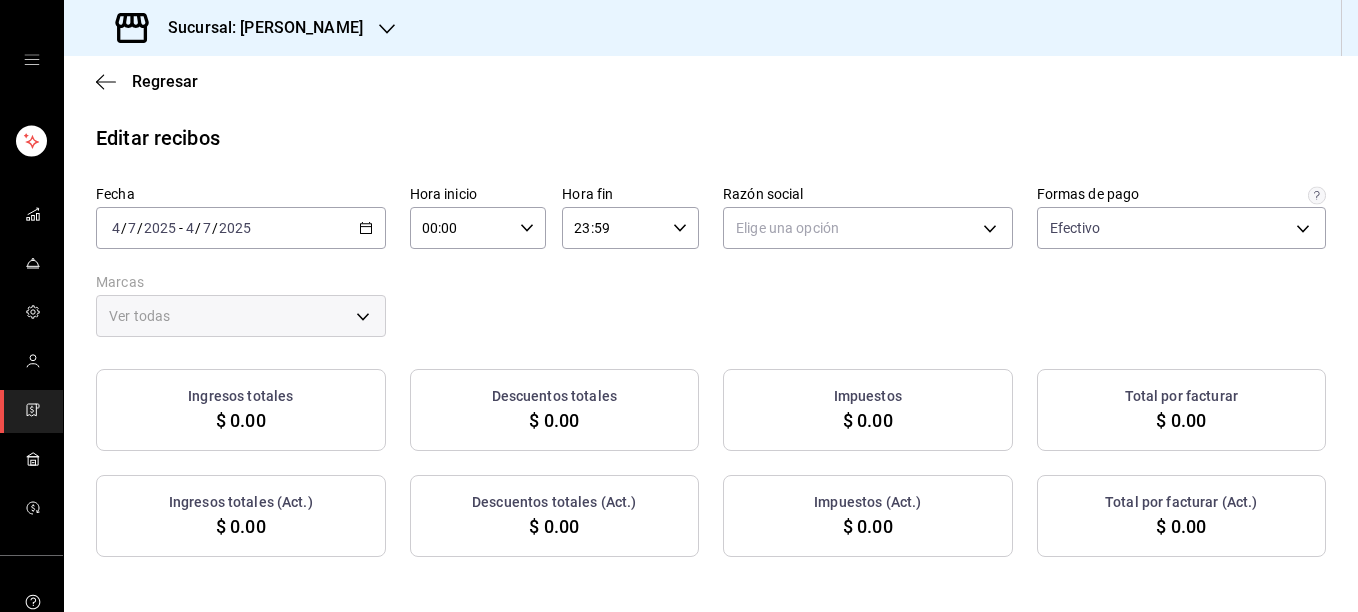 click on "Editar recibos Fecha [DATE] [DATE] - [DATE] [DATE] Hora inicio 00:00 Hora inicio Hora fin 23:59 Hora fin Razón social Elige una opción Formas de pago   Efectivo 5fd38a5b-7230-49e9-9c15-448a83f49355 Marcas Ver todas Ingresos totales $ 0.00 Descuentos totales $ 0.00 Impuestos $ 0.00 Total por facturar $ 0.00 Ingresos totales (Act.) $ 0.00 Descuentos totales (Act.) $ 0.00 Impuestos  (Act.) $ 0.00 Total por facturar (Act.) $ 0.00 No hay información que mostrar" at bounding box center [711, 502] 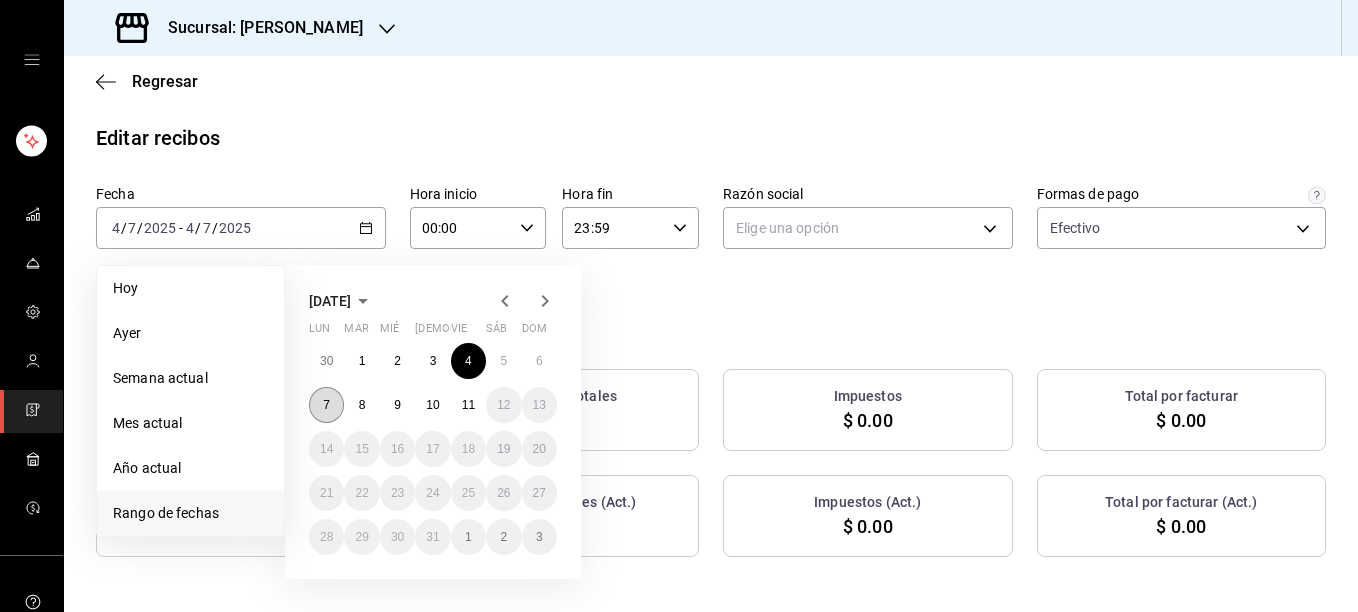 click on "7" at bounding box center (326, 405) 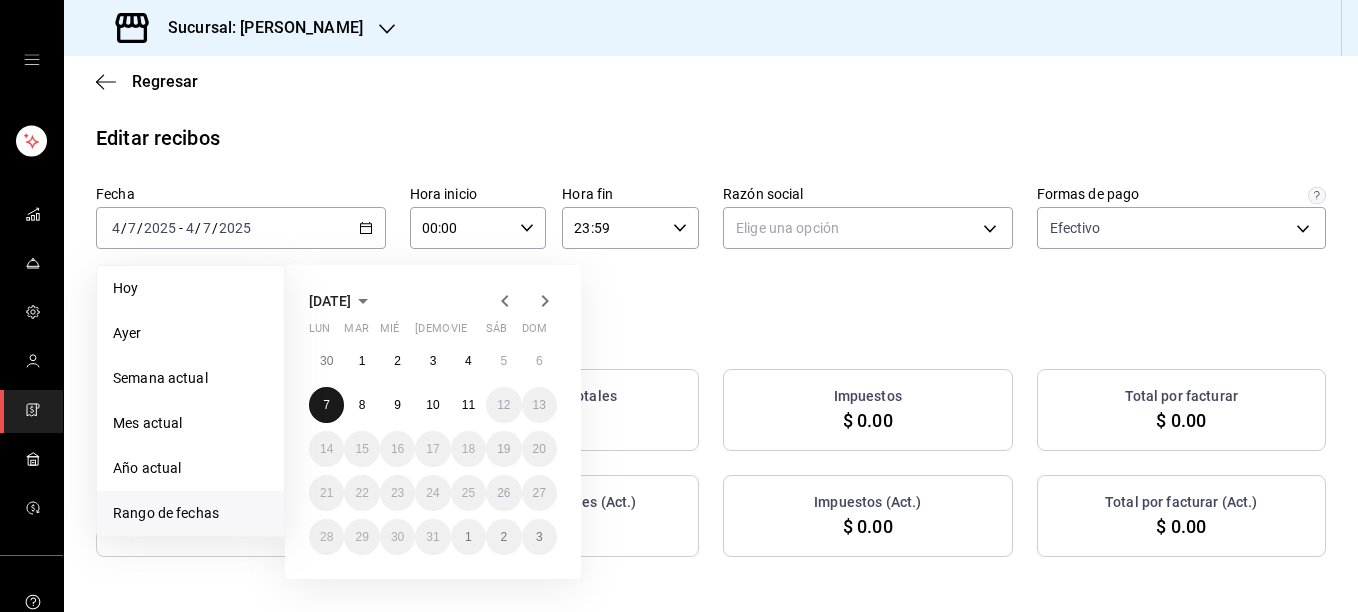 click on "7" at bounding box center (326, 405) 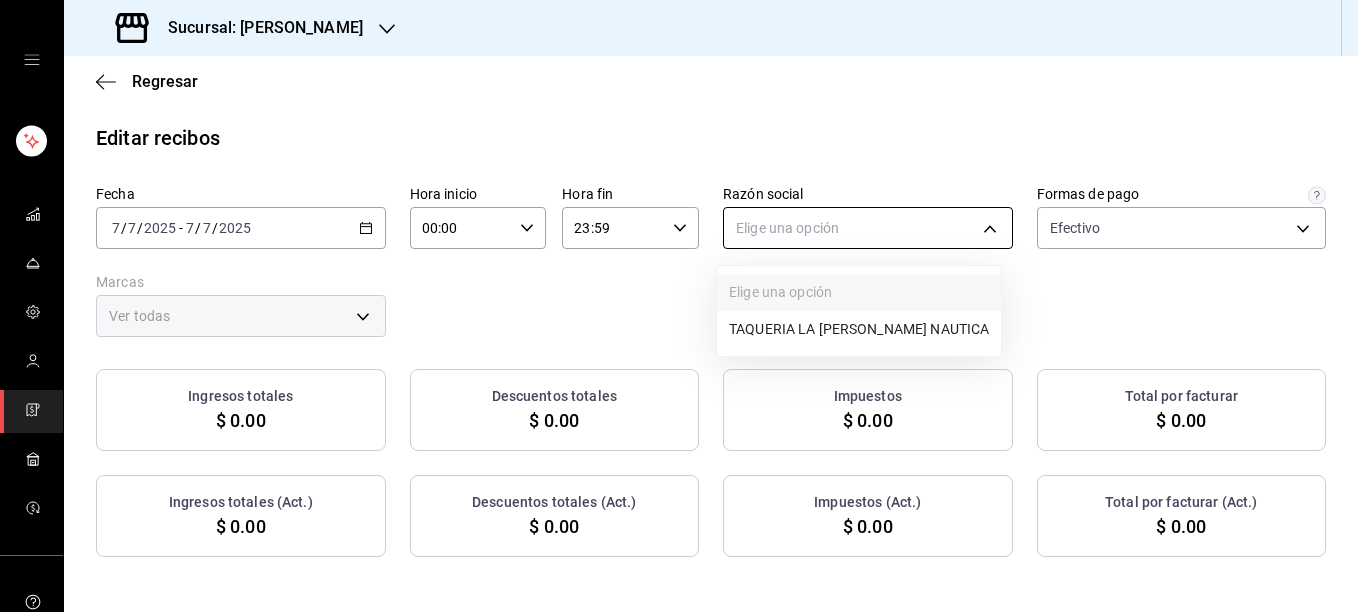 click on "Sucursal: [PERSON_NAME] Regresar Editar recibos Fecha [DATE] [DATE] - [DATE] [DATE] Hora inicio 00:00 Hora inicio Hora fin 23:59 Hora fin Razón social Elige una opción Formas de pago   Efectivo 5fd38a5b-7230-49e9-9c15-448a83f49355 Marcas Ver todas Ingresos totales $ 0.00 Descuentos totales $ 0.00 Impuestos $ 0.00 Total por facturar $ 0.00 Ingresos totales (Act.) $ 0.00 Descuentos totales (Act.) $ 0.00 Impuestos  (Act.) $ 0.00 Total por facturar (Act.) $ 0.00 No hay información que mostrar GANA 1 MES GRATIS EN TU SUSCRIPCIÓN AQUÍ ¿Recuerdas cómo empezó tu restaurante?
[DATE] puedes ayudar a un colega a tener el mismo cambio que tú viviste.
Recomienda Parrot directamente desde tu Portal Administrador.
Es fácil y rápido.
🎁 Por cada restaurante que se una, ganas 1 mes gratis. Visitar centro de ayuda [PHONE_NUMBER] [EMAIL_ADDRESS][DOMAIN_NAME] Visitar centro de ayuda [PHONE_NUMBER] [EMAIL_ADDRESS][DOMAIN_NAME] Elige una opción TAQUERIA LA [PERSON_NAME] NAUTICA" at bounding box center (679, 306) 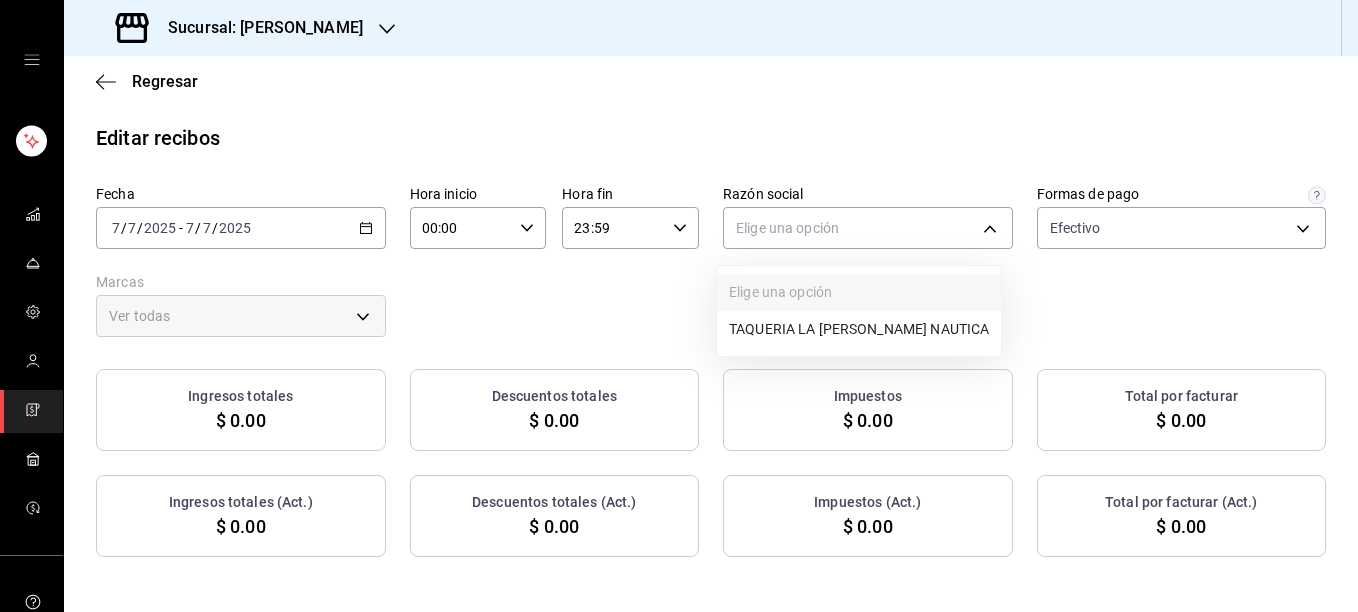 click on "TAQUERIA LA [PERSON_NAME] NAUTICA" at bounding box center (859, 329) 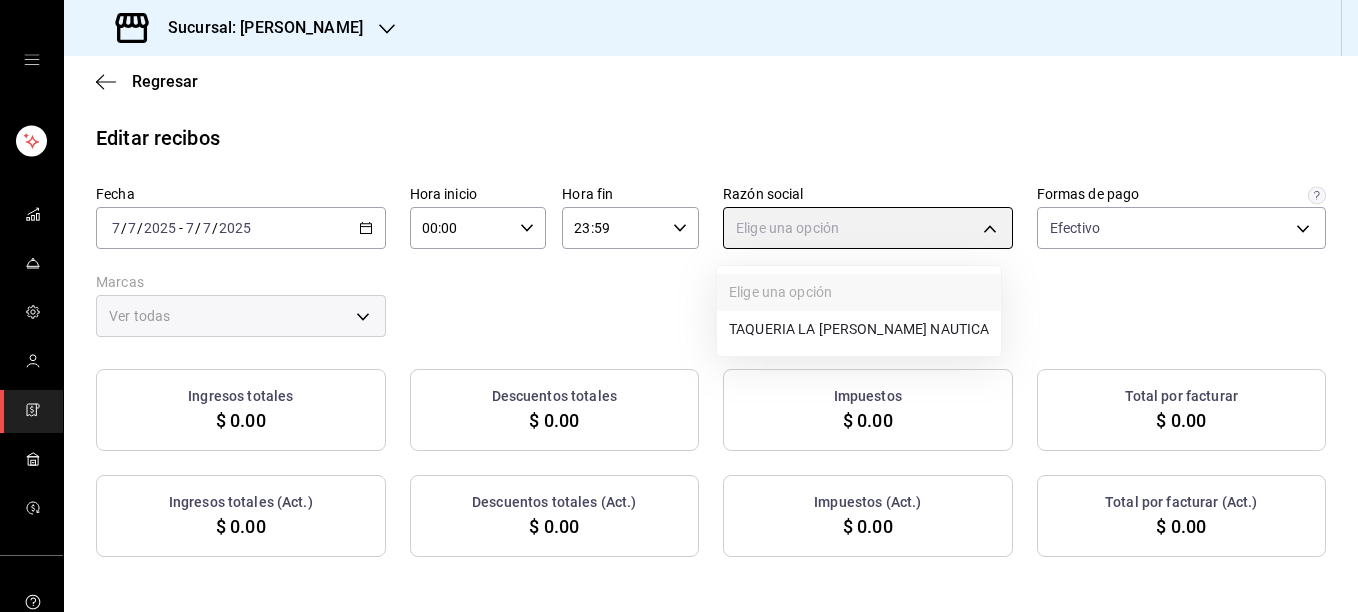 type on "8ae5469c-b252-42ce-8a14-eb66129f127f" 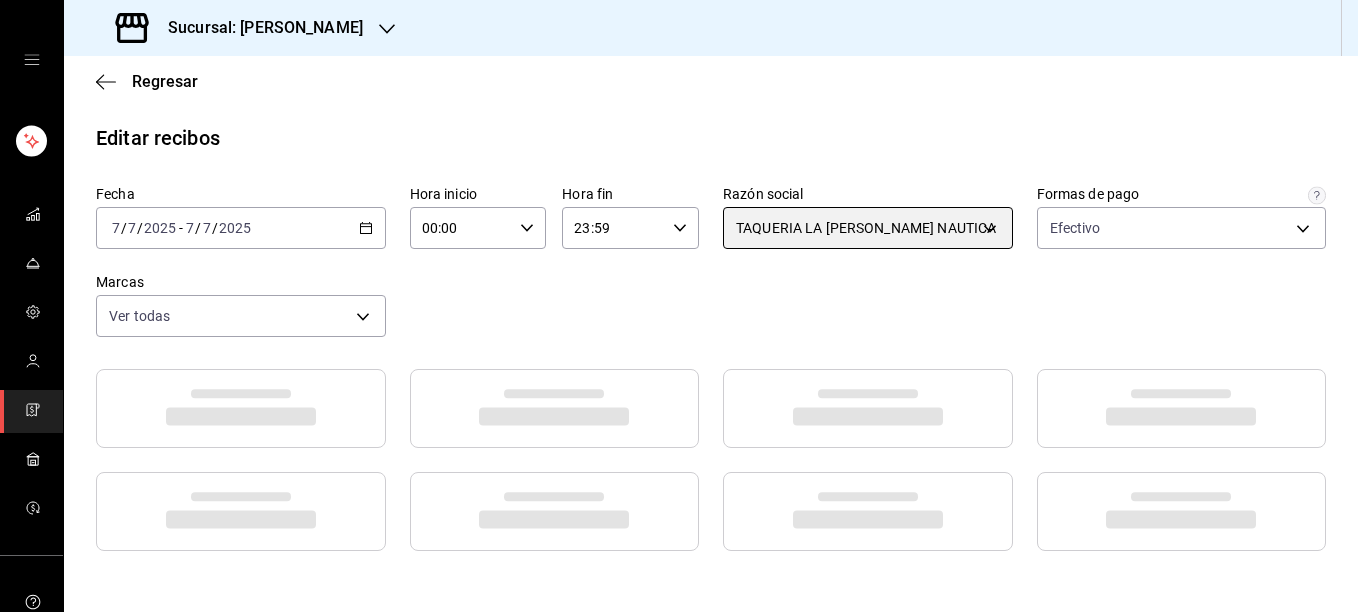 scroll, scrollTop: 37, scrollLeft: 0, axis: vertical 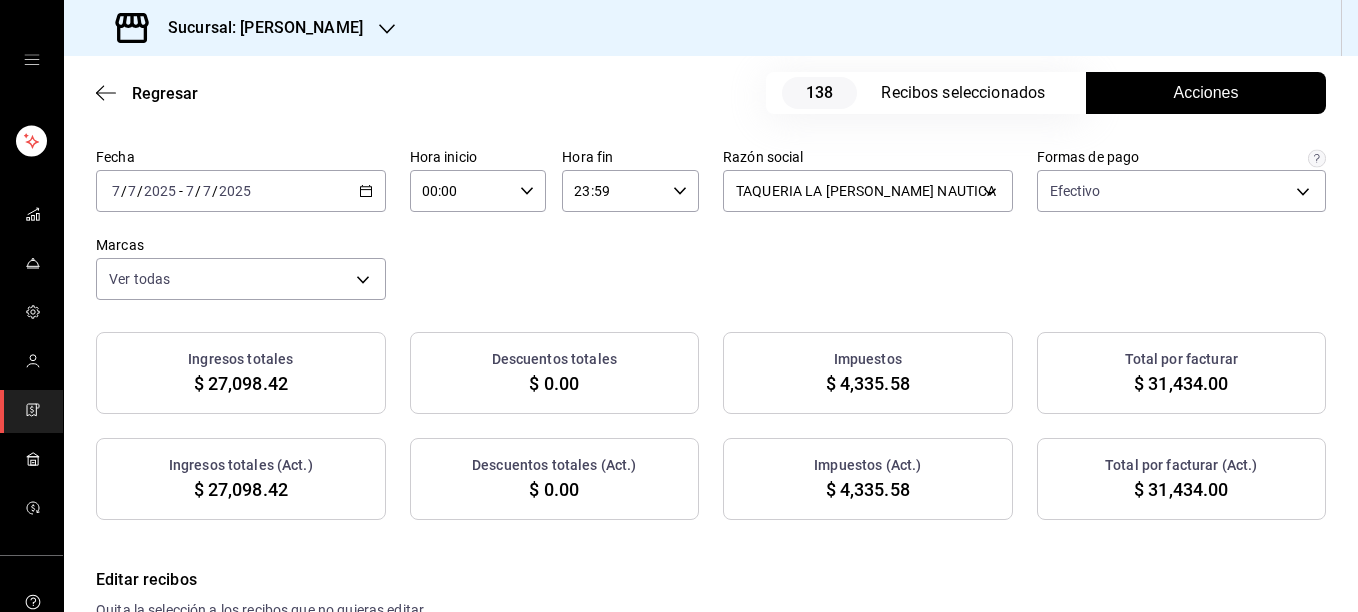 click on "Acciones" at bounding box center [1206, 93] 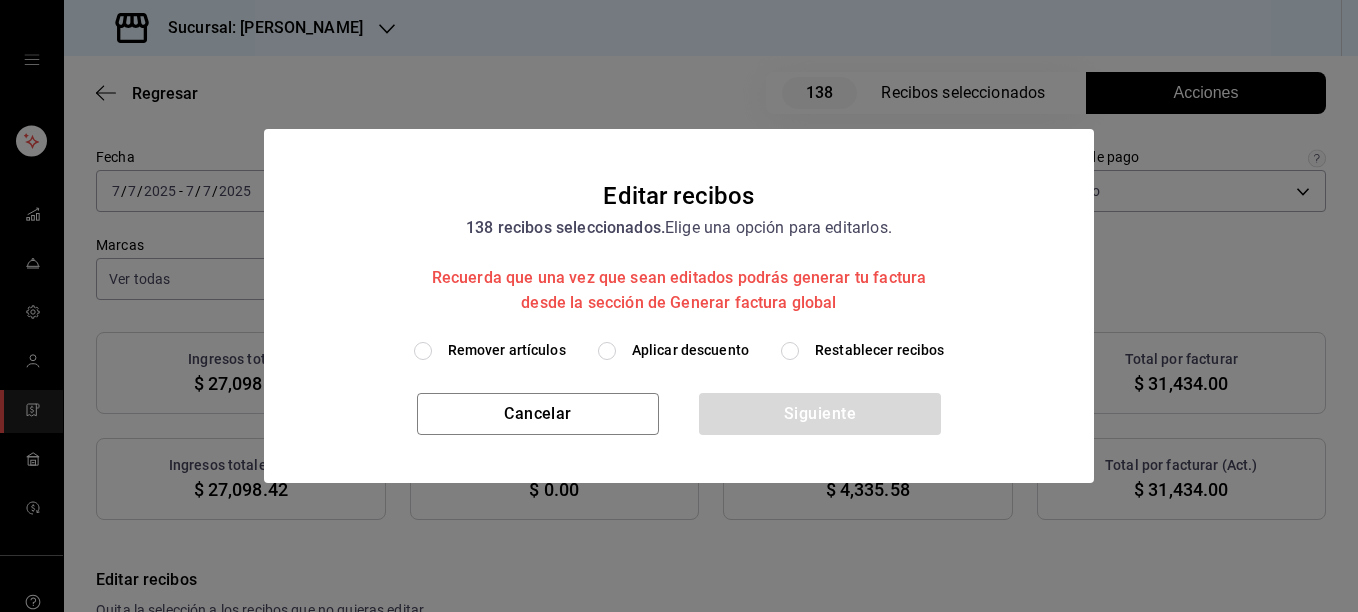 click on "Remover artículos" at bounding box center (507, 350) 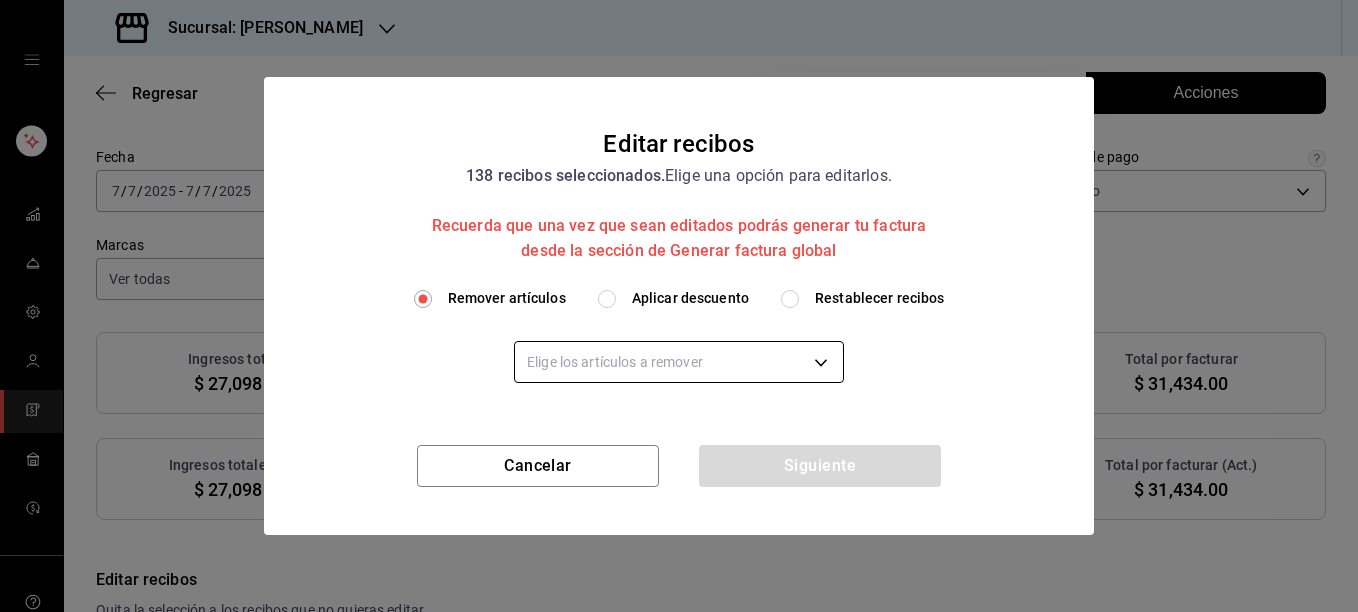 click on "Sucursal: [PERSON_NAME] Regresar 138 Recibos seleccionados Acciones Editar recibos Fecha [DATE] [DATE] - [DATE] [DATE] Hora inicio 00:00 Hora inicio Hora fin 23:59 Hora fin Razón social TAQUERIA LA [PERSON_NAME] NAUTICA 8ae5469c-b252-42ce-8a14-eb66129f127f Formas de pago   Efectivo 5fd38a5b-7230-49e9-9c15-448a83f49355 Marcas Ver todas e6600c40-0213-48d4-9f06-7294223b882d Ingresos totales $ 27,098.42 Descuentos totales $ 0.00 Impuestos $ 4,335.58 Total por facturar $ 31,434.00 Ingresos totales (Act.) $ 27,098.42 Descuentos totales (Act.) $ 0.00 Impuestos  (Act.) $ 4,335.58 Total por facturar (Act.) $ 31,434.00 Editar recibos Quita la selección a los recibos que no quieras editar. Act. # de recibo Artículos (Orig.) Artículos (Act.) Subtotal (Orig.) Subtotal (Act.) Descuento total (Orig.) Descuento total (Act.) Impuestos (Orig.) Impuestos (Act.) Total (Orig.) Total (Act.) No 1FD070725A5355 1 1 $94.83 $94.83 $0.00 $0.00 $15.17 $15.17 $110.00 $110.00 No DE80707258560B 2 2 $224.14 $224.14 $0.00 $0.00" at bounding box center (679, 306) 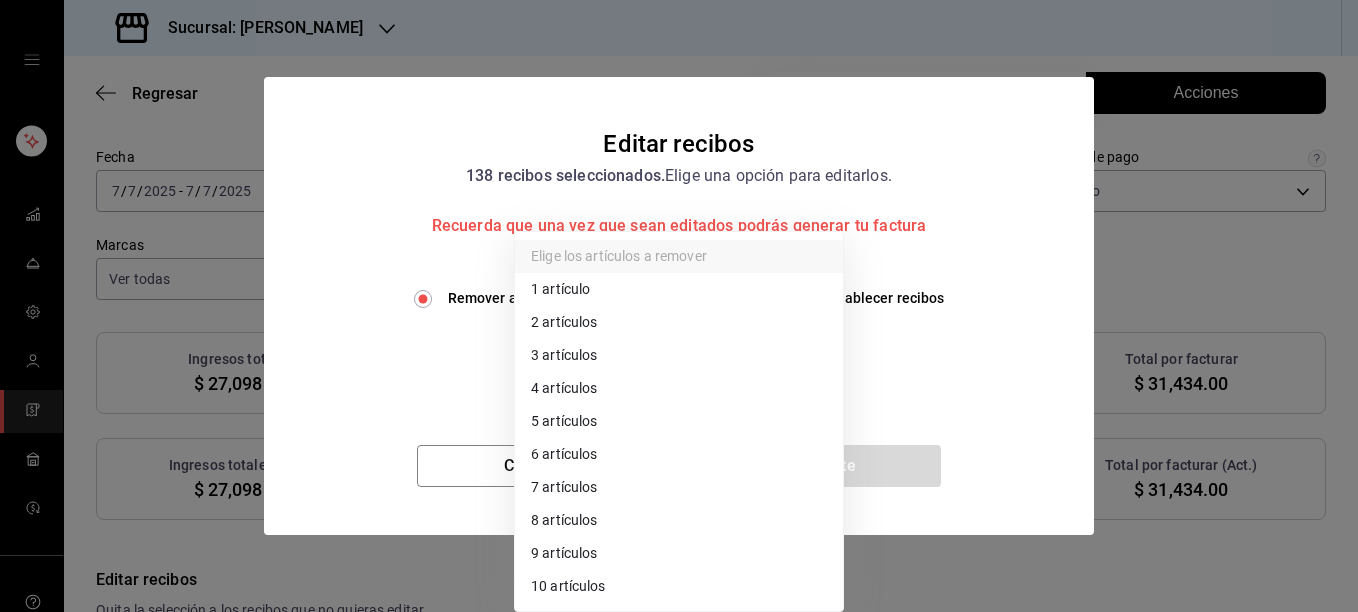 click on "3 artículos" at bounding box center [679, 355] 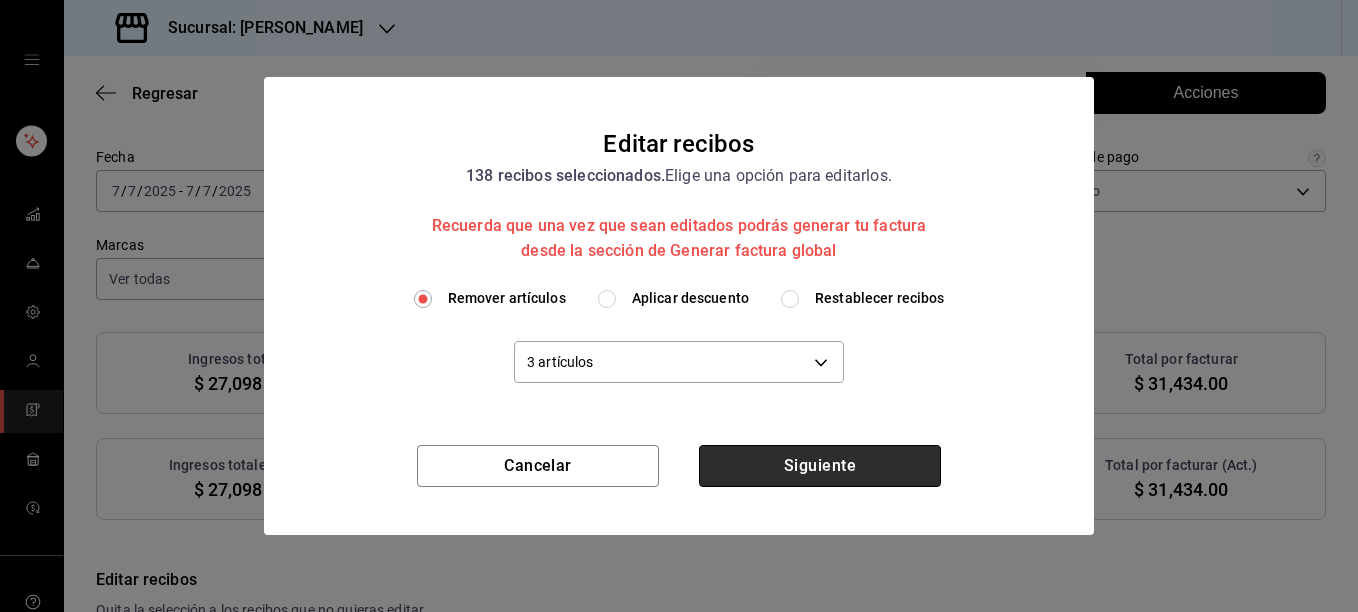 click on "Siguiente" at bounding box center [820, 466] 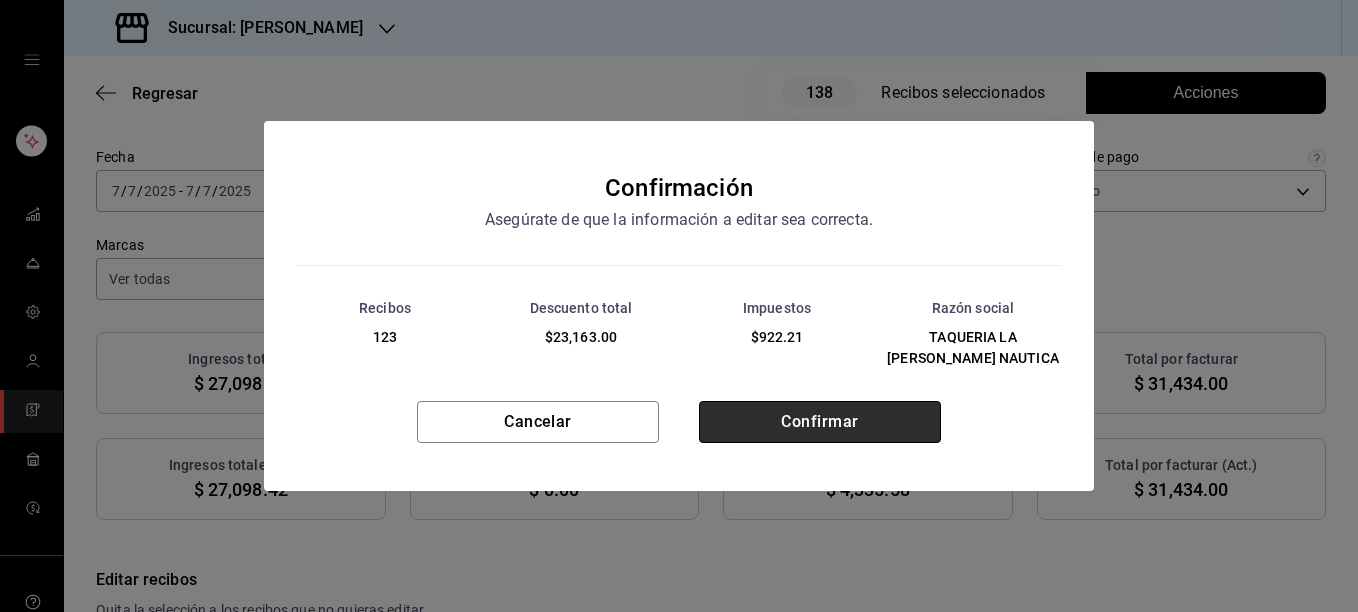 click on "Confirmar" at bounding box center (820, 422) 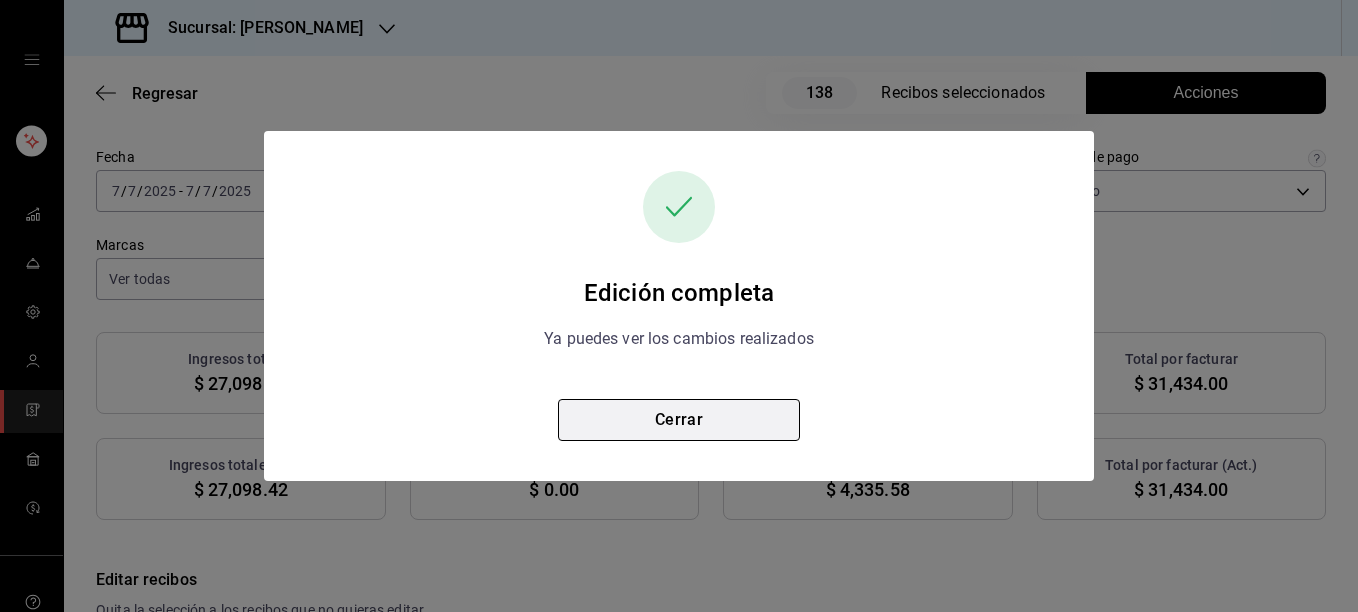 click on "Cerrar" at bounding box center (679, 420) 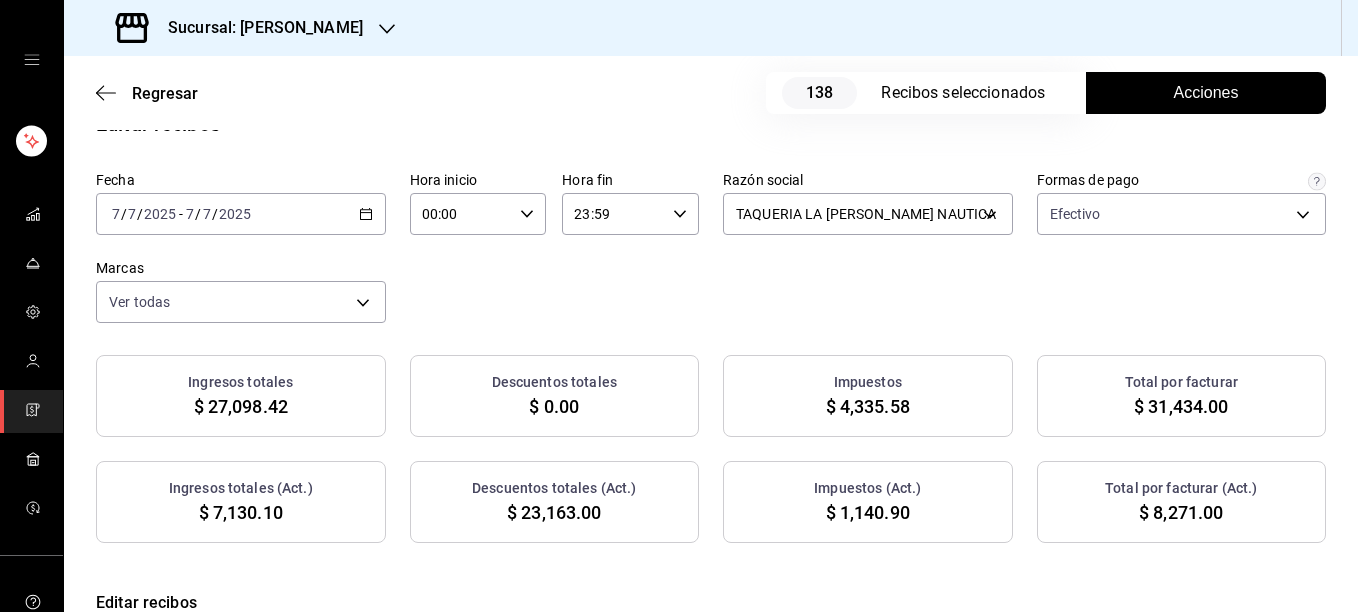 scroll, scrollTop: 60, scrollLeft: 0, axis: vertical 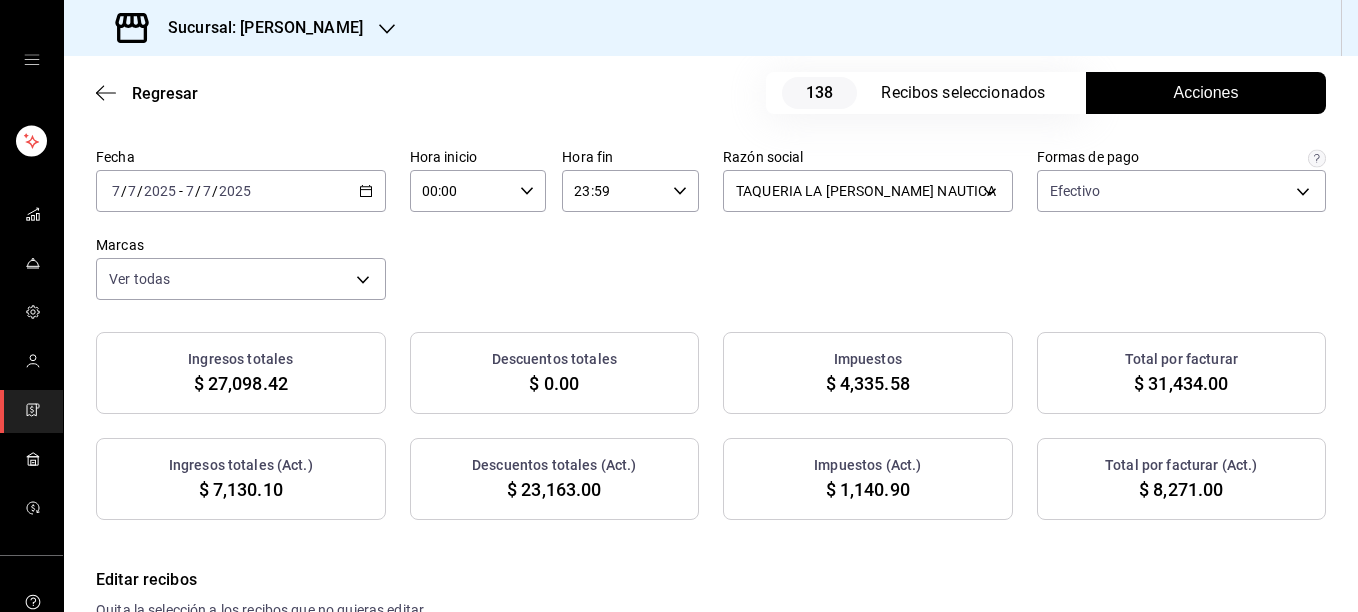 click on "Acciones" at bounding box center [1206, 93] 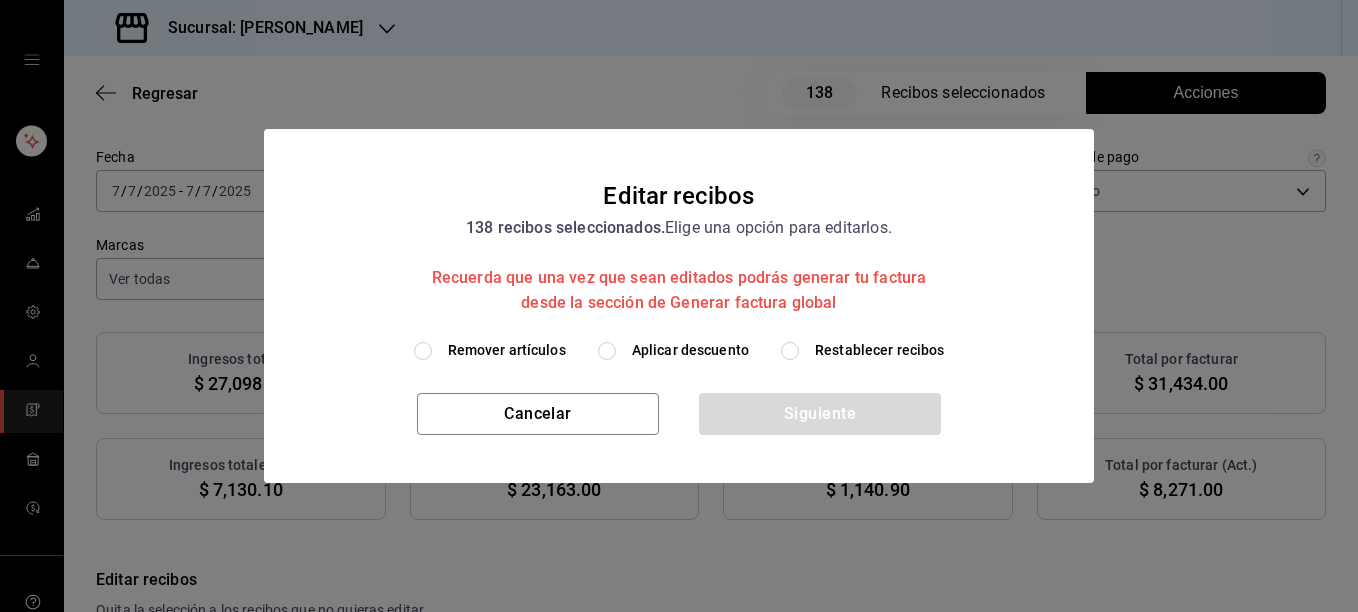 click on "Restablecer recibos" at bounding box center (880, 350) 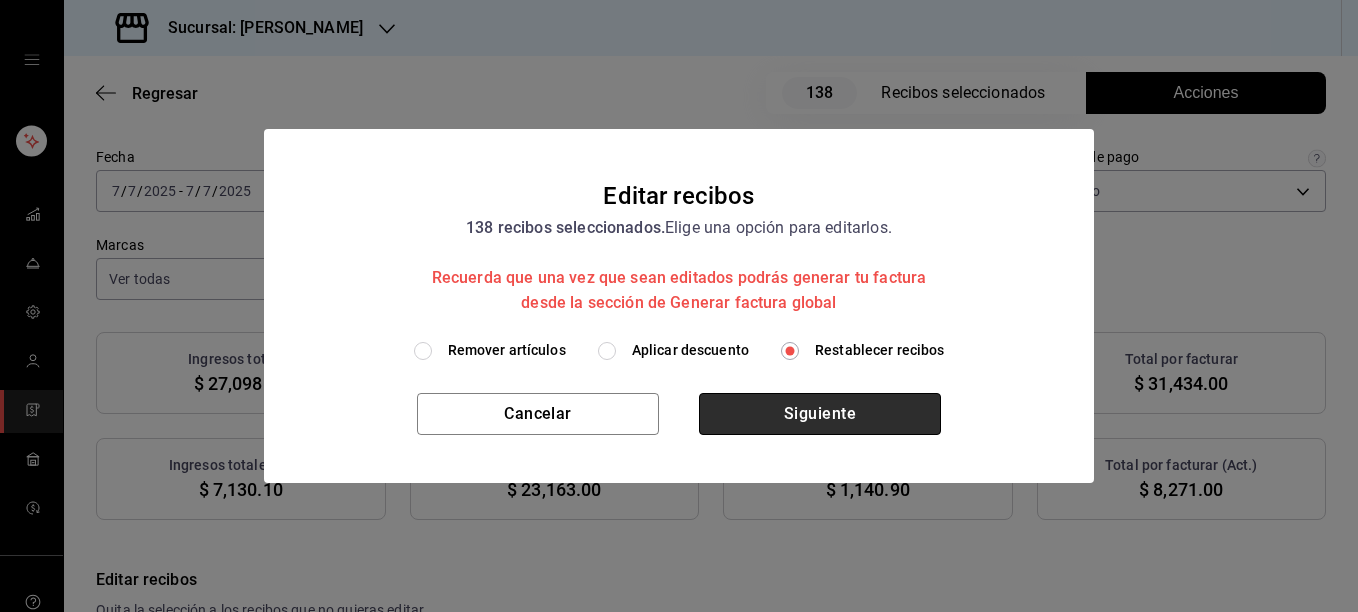 click on "Siguiente" at bounding box center (820, 414) 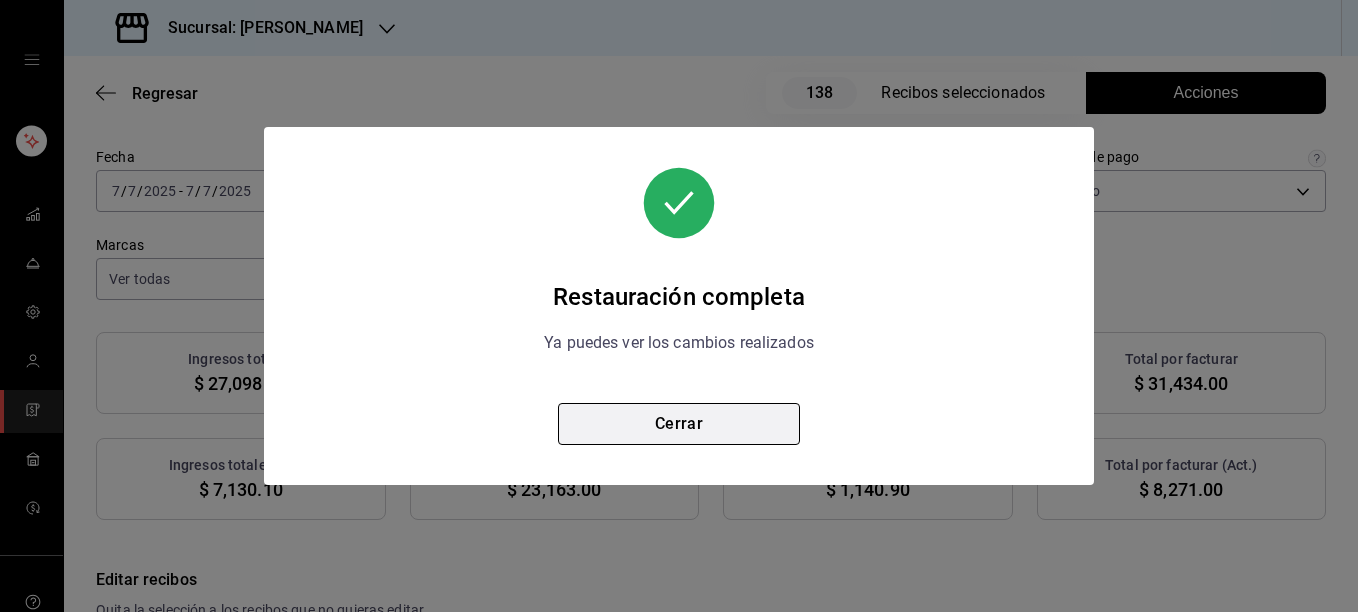 click on "Cerrar" at bounding box center [679, 424] 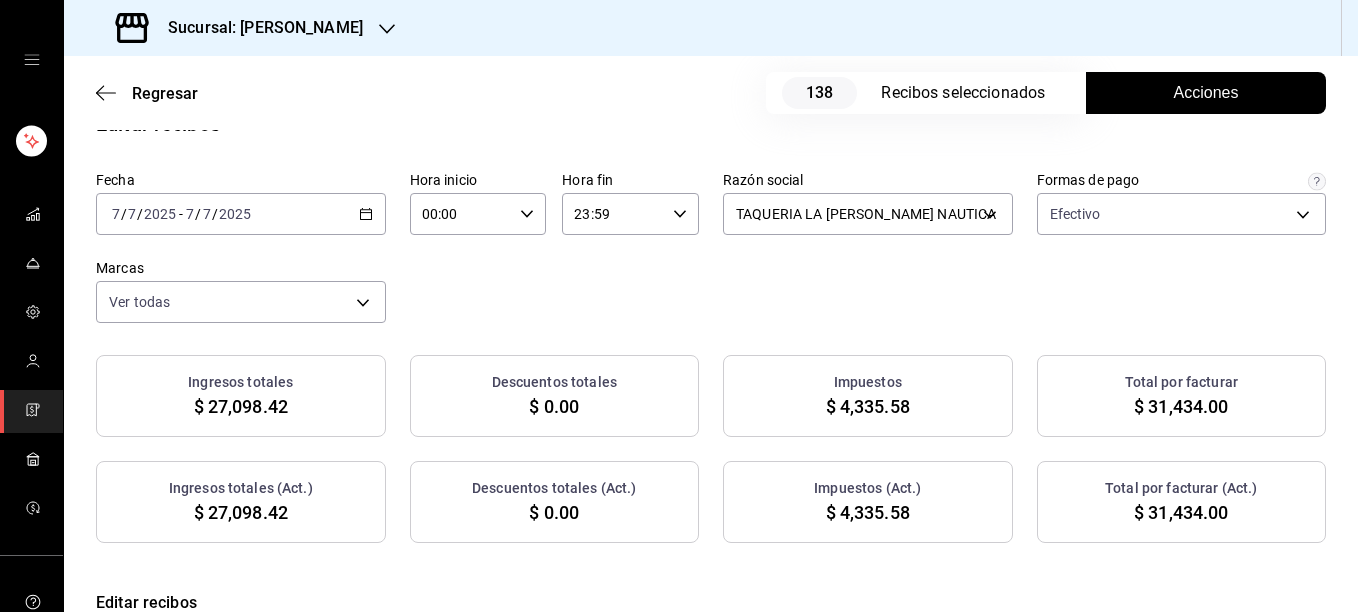 scroll, scrollTop: 60, scrollLeft: 0, axis: vertical 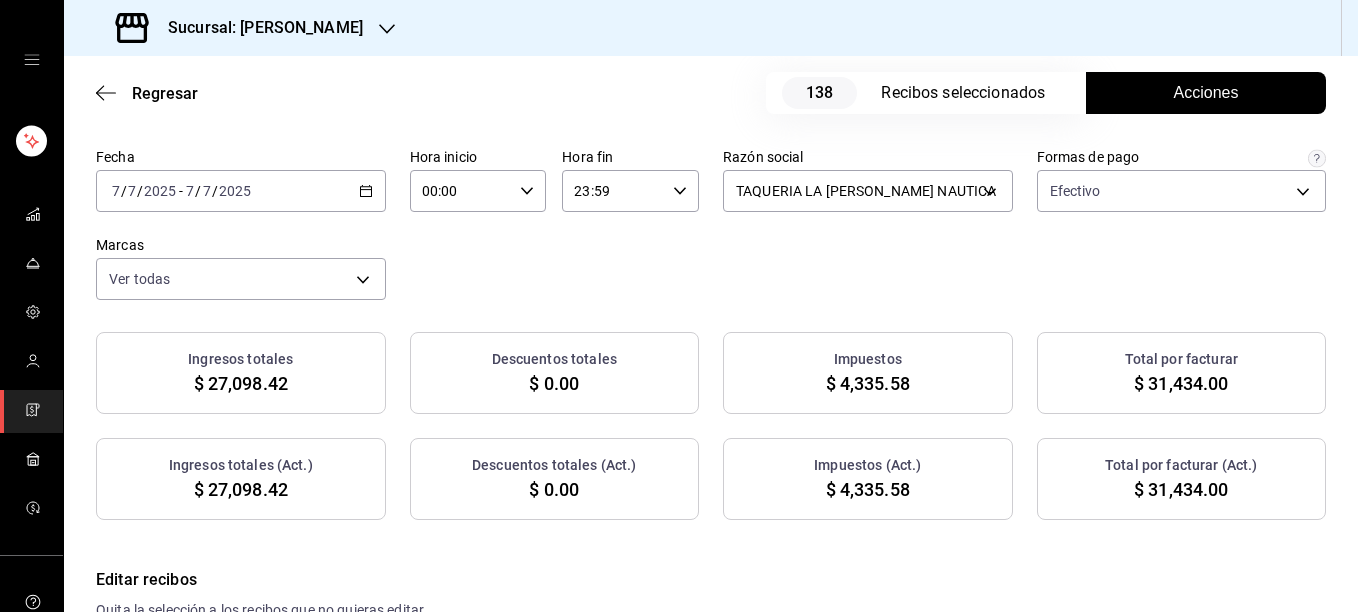 click on "Acciones" at bounding box center (1206, 93) 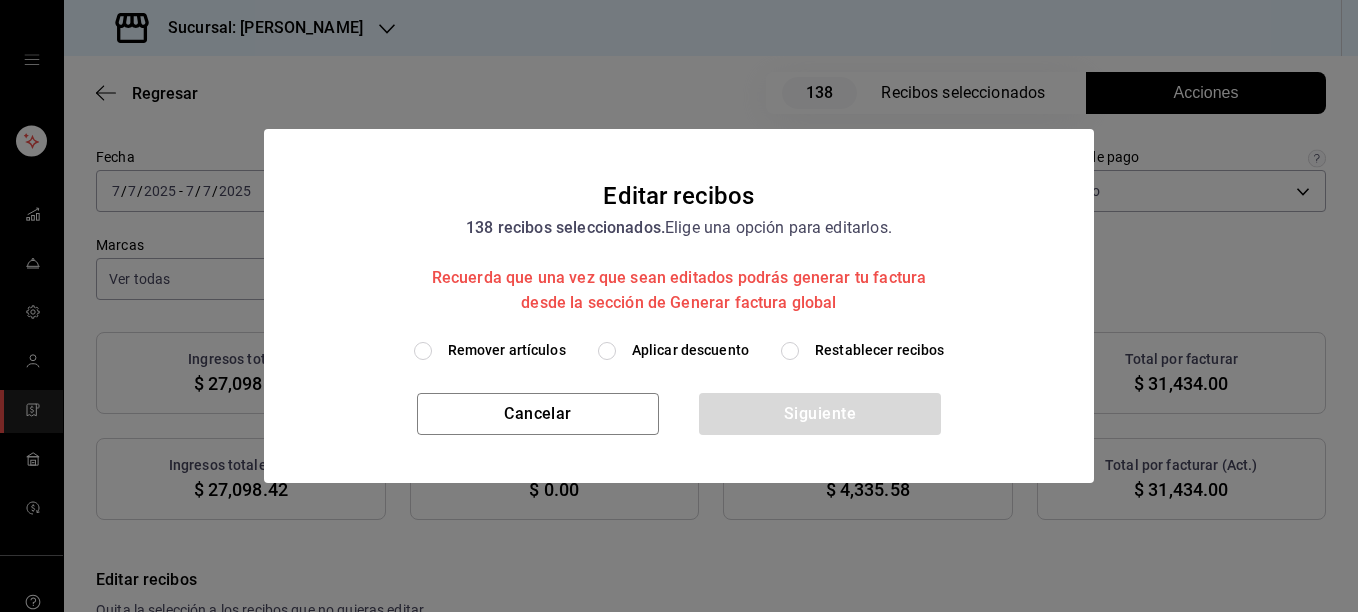 click on "Remover artículos" at bounding box center (507, 350) 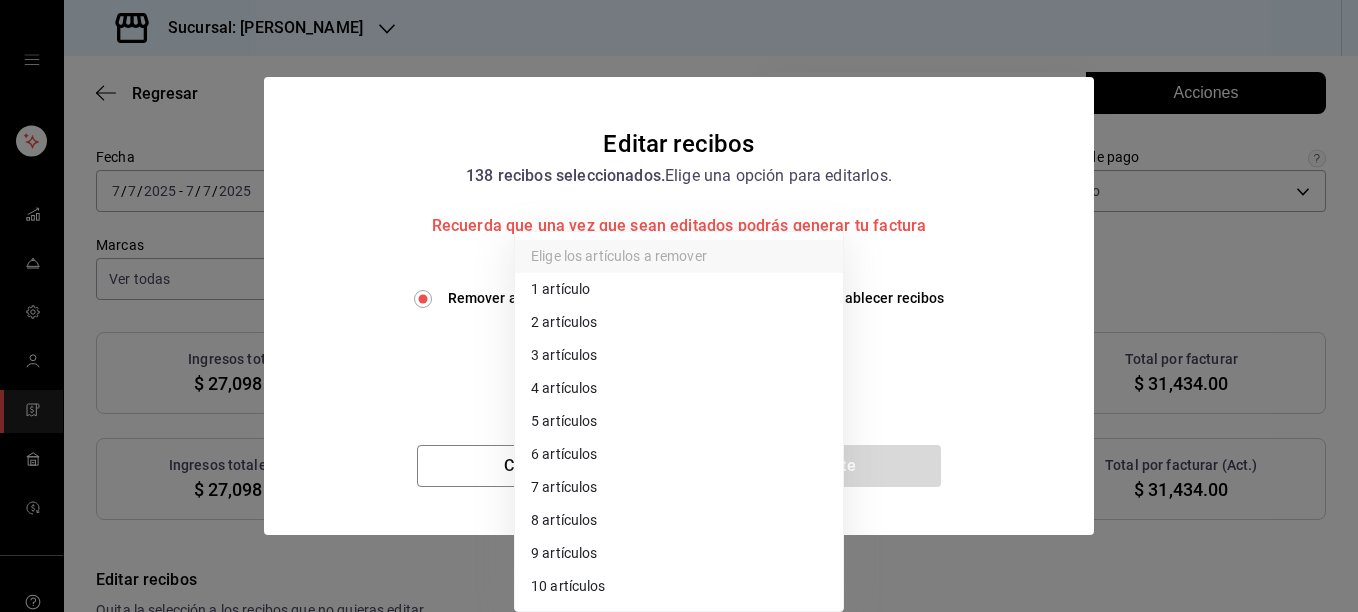 click on "Sucursal: [PERSON_NAME] Regresar 138 Recibos seleccionados Acciones Editar recibos Fecha [DATE] [DATE] - [DATE] [DATE] Hora inicio 00:00 Hora inicio Hora fin 23:59 Hora fin Razón social TAQUERIA LA [PERSON_NAME] NAUTICA 8ae5469c-b252-42ce-8a14-eb66129f127f Formas de pago   Efectivo 5fd38a5b-7230-49e9-9c15-448a83f49355 Marcas Ver todas e6600c40-0213-48d4-9f06-7294223b882d Ingresos totales $ 27,098.42 Descuentos totales $ 0.00 Impuestos $ 4,335.58 Total por facturar $ 31,434.00 Ingresos totales (Act.) $ 27,098.42 Descuentos totales (Act.) $ 0.00 Impuestos  (Act.) $ 4,335.58 Total por facturar (Act.) $ 31,434.00 Editar recibos Quita la selección a los recibos que no quieras editar. Act. # de recibo Artículos (Orig.) Artículos (Act.) Subtotal (Orig.) Subtotal (Act.) Descuento total (Orig.) Descuento total (Act.) Impuestos (Orig.) Impuestos (Act.) Total (Orig.) Total (Act.) No 1FD070725A5355 1 1 $94.83 $94.83 $0.00 $0.00 $15.17 $15.17 $110.00 $110.00 No DE80707258560B 2 2 $224.14 $224.14 $0.00 $0.00" at bounding box center (679, 306) 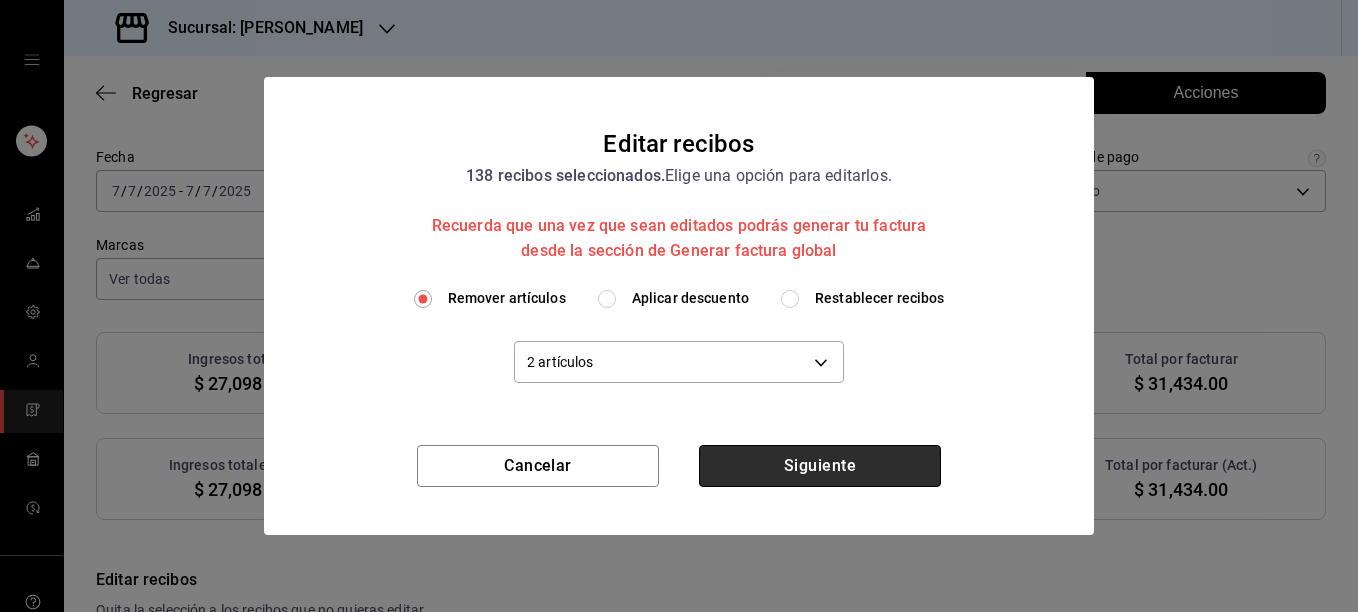 click on "Siguiente" at bounding box center (820, 466) 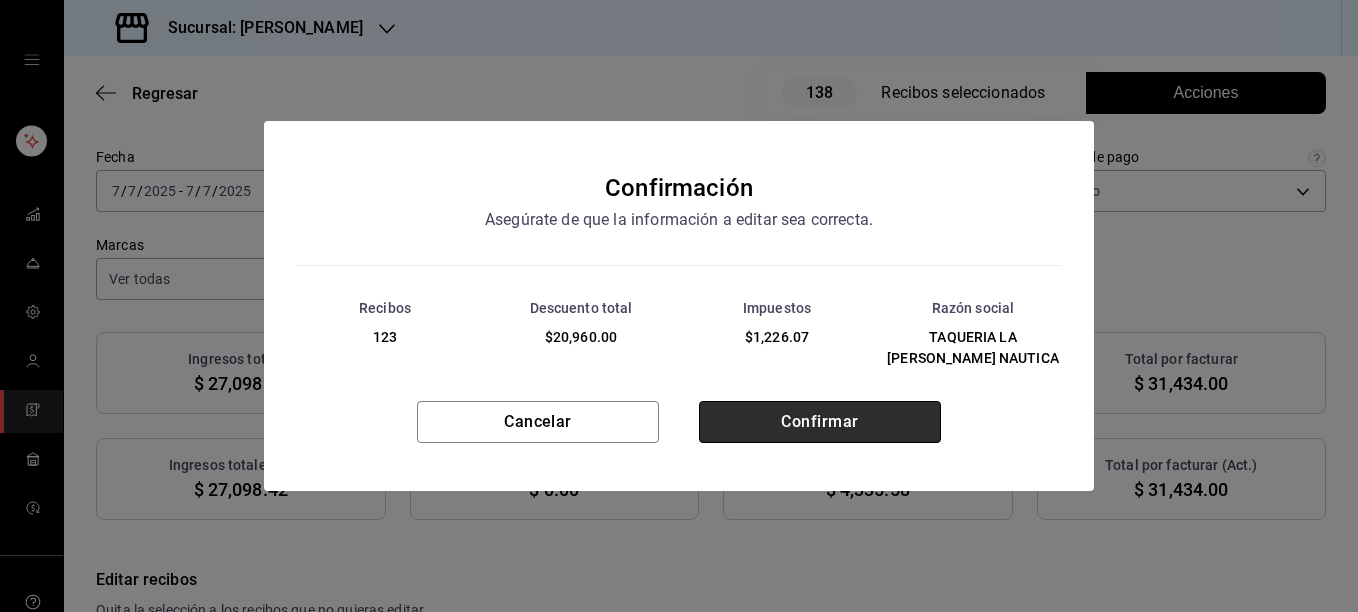 click on "Confirmar" at bounding box center [820, 422] 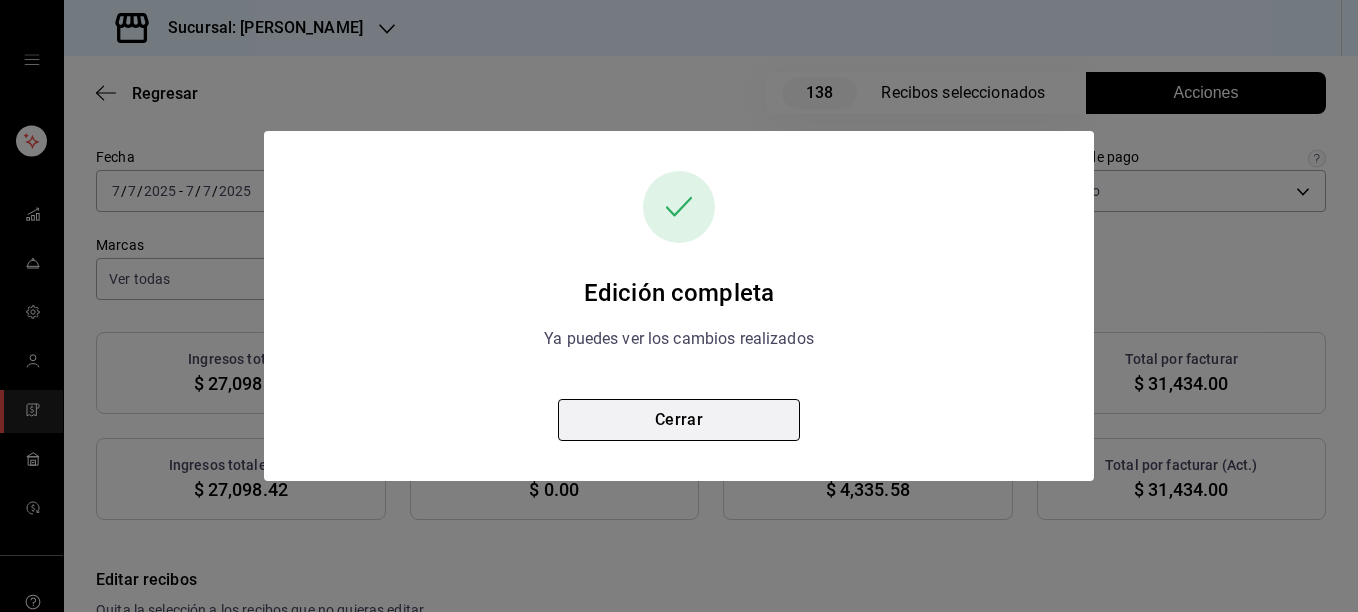 click on "Cerrar" at bounding box center [679, 420] 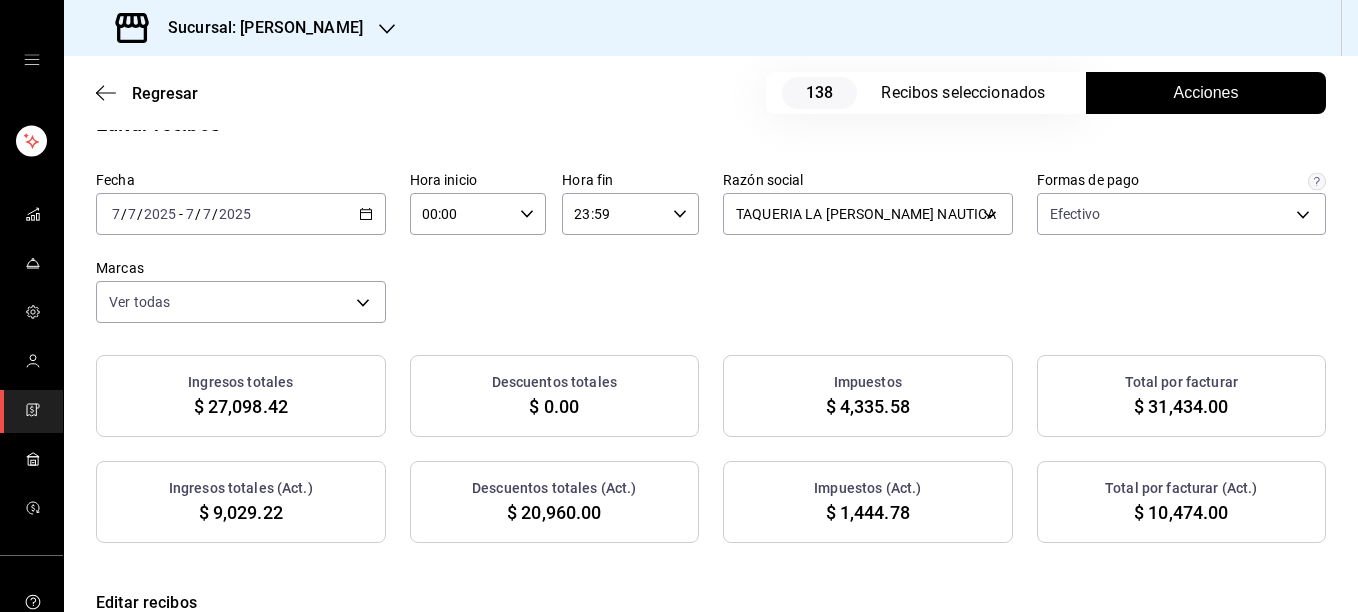 scroll, scrollTop: 60, scrollLeft: 0, axis: vertical 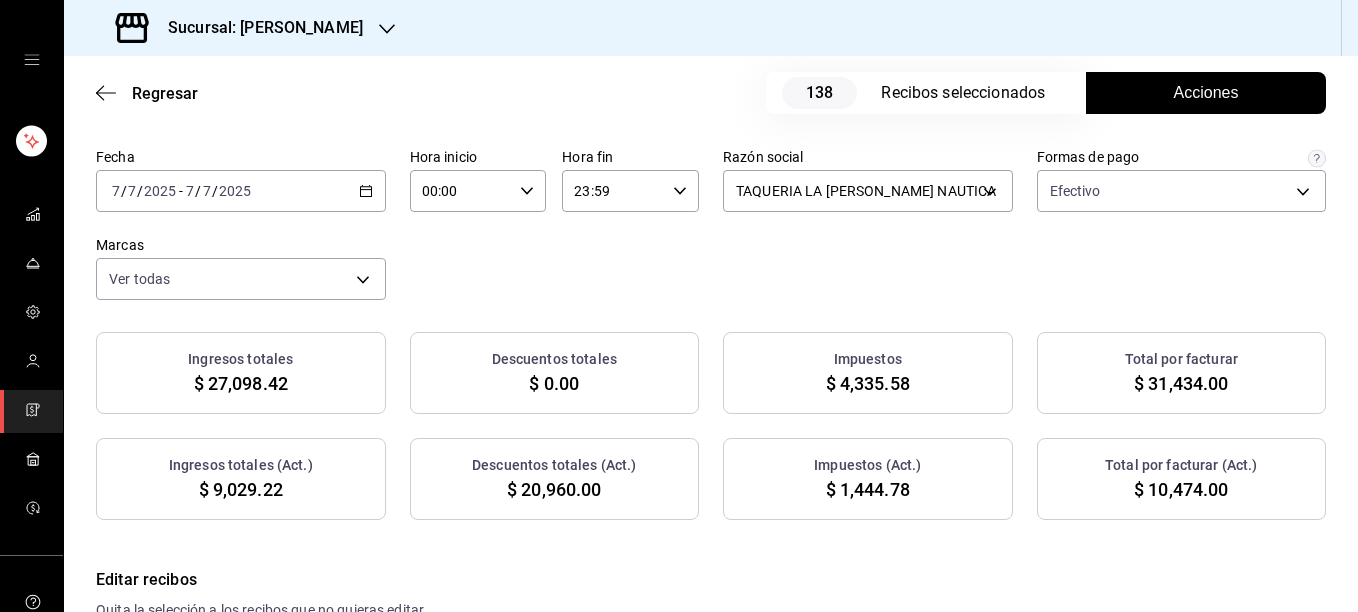 click on "Acciones" at bounding box center (1206, 93) 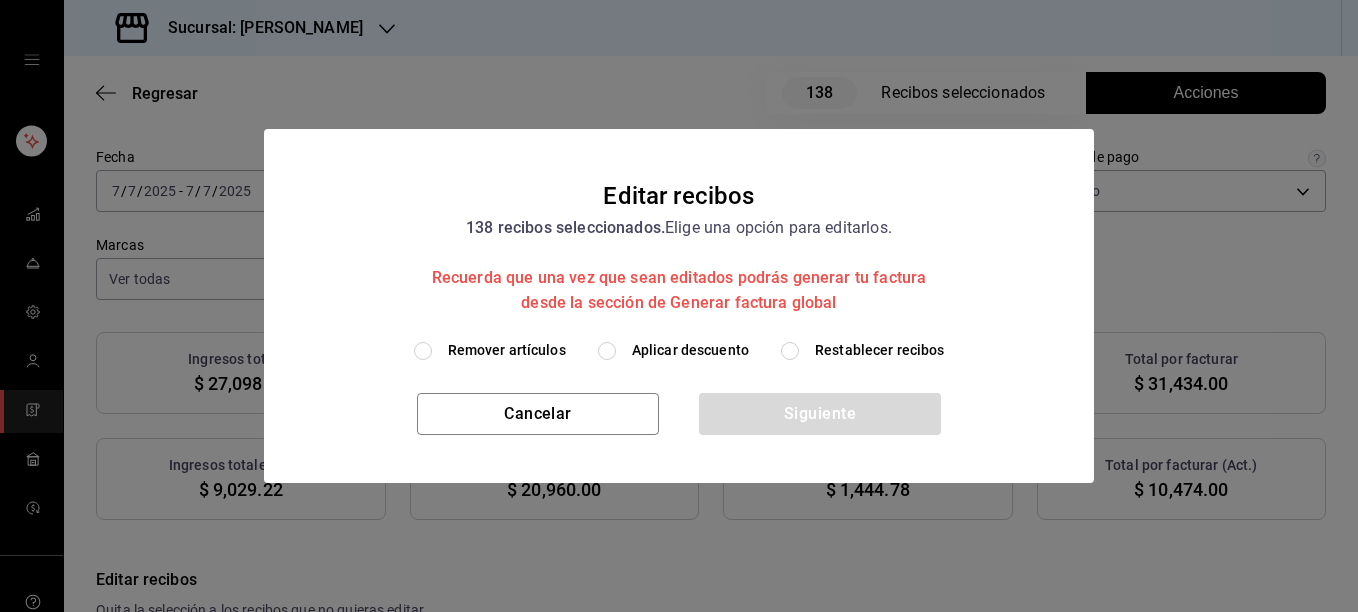 click on "Restablecer recibos" at bounding box center [880, 350] 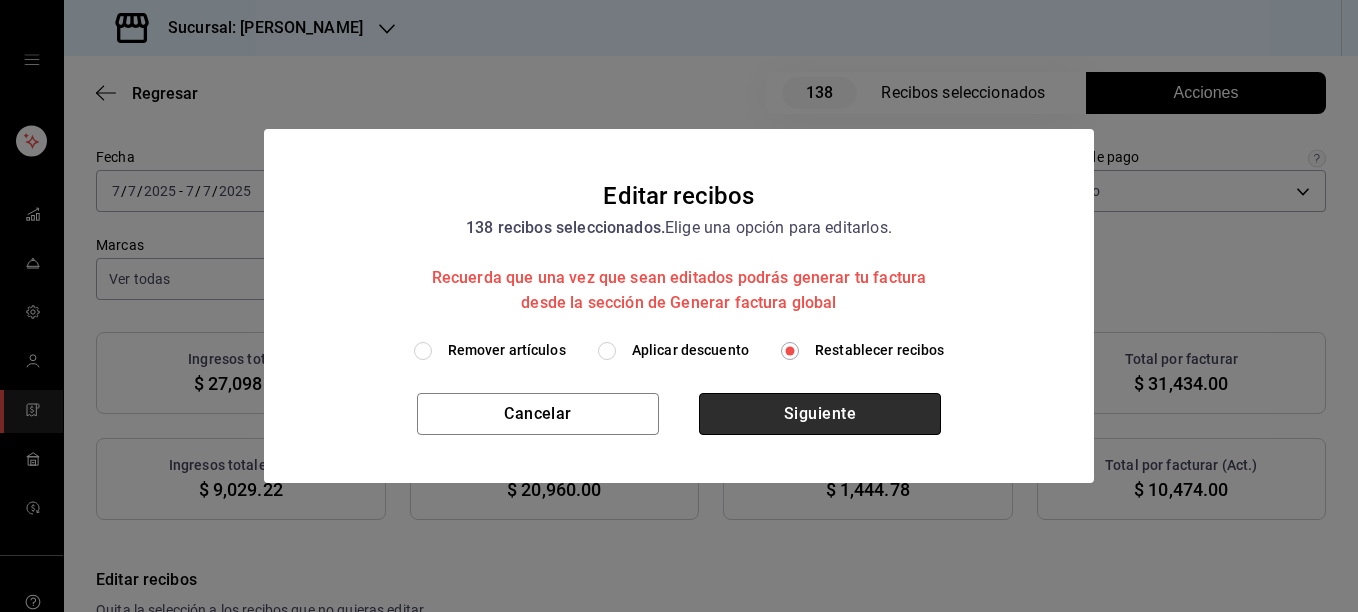click on "Siguiente" at bounding box center [820, 414] 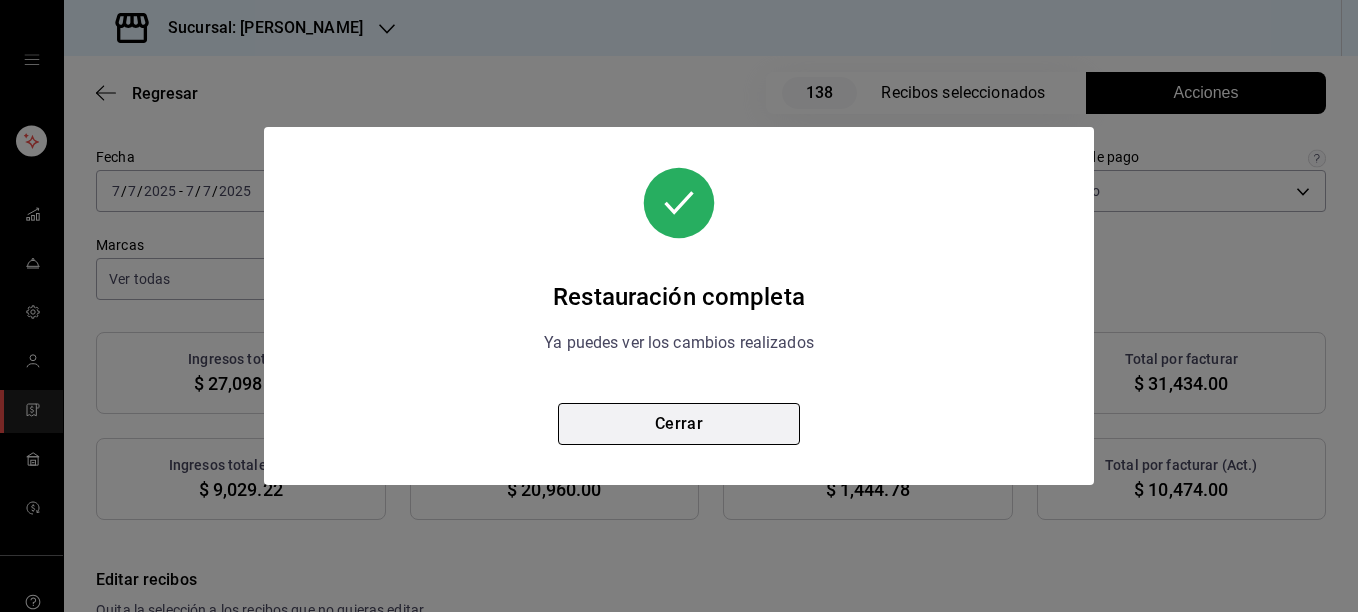 click on "Cerrar" at bounding box center (679, 424) 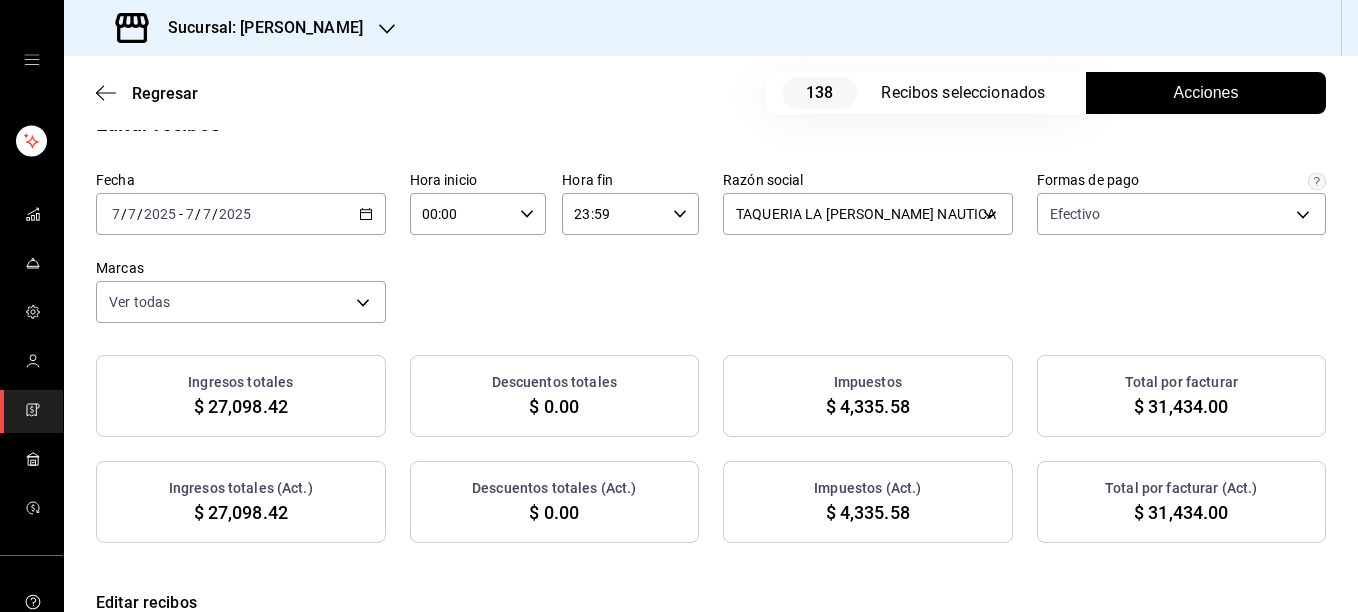 scroll, scrollTop: 60, scrollLeft: 0, axis: vertical 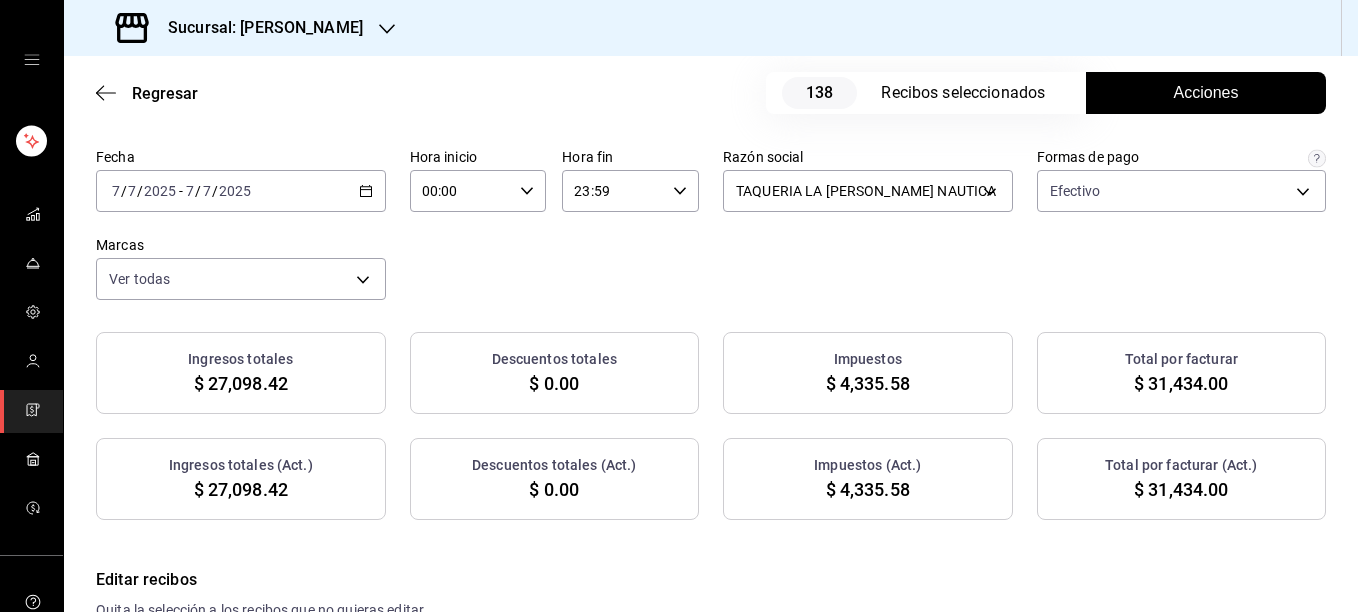 click on "Acciones" at bounding box center [1206, 93] 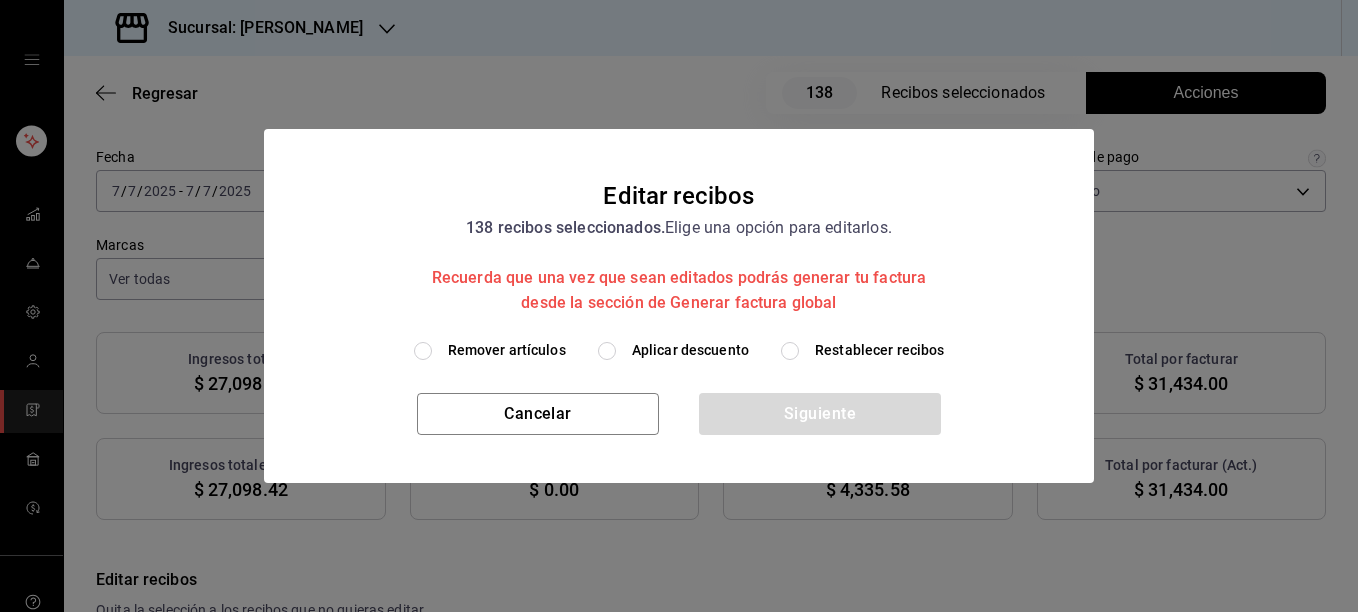 click on "Remover artículos" at bounding box center [507, 350] 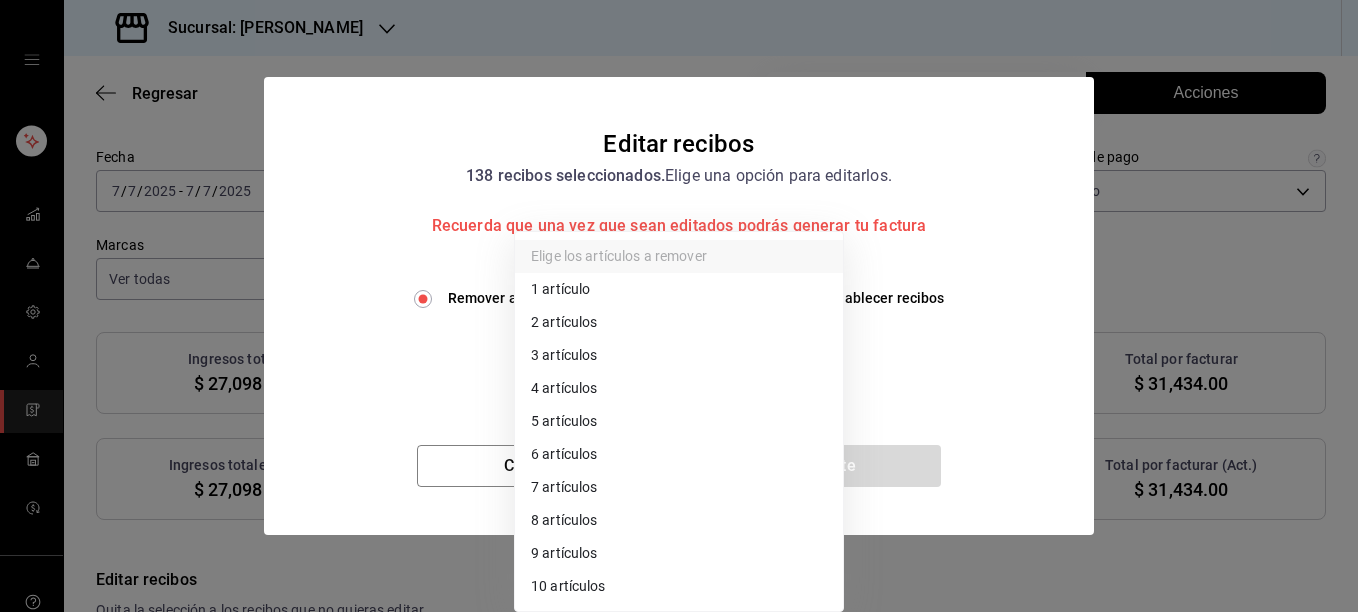 click on "Sucursal: [PERSON_NAME] Regresar 138 Recibos seleccionados Acciones Editar recibos Fecha [DATE] [DATE] - [DATE] [DATE] Hora inicio 00:00 Hora inicio Hora fin 23:59 Hora fin Razón social TAQUERIA LA [PERSON_NAME] NAUTICA 8ae5469c-b252-42ce-8a14-eb66129f127f Formas de pago   Efectivo 5fd38a5b-7230-49e9-9c15-448a83f49355 Marcas Ver todas e6600c40-0213-48d4-9f06-7294223b882d Ingresos totales $ 27,098.42 Descuentos totales $ 0.00 Impuestos $ 4,335.58 Total por facturar $ 31,434.00 Ingresos totales (Act.) $ 27,098.42 Descuentos totales (Act.) $ 0.00 Impuestos  (Act.) $ 4,335.58 Total por facturar (Act.) $ 31,434.00 Editar recibos Quita la selección a los recibos que no quieras editar. Act. # de recibo Artículos (Orig.) Artículos (Act.) Subtotal (Orig.) Subtotal (Act.) Descuento total (Orig.) Descuento total (Act.) Impuestos (Orig.) Impuestos (Act.) Total (Orig.) Total (Act.) No 1FD070725A5355 1 1 $94.83 $94.83 $0.00 $0.00 $15.17 $15.17 $110.00 $110.00 No DE80707258560B 2 2 $224.14 $224.14 $0.00 $0.00" at bounding box center [679, 306] 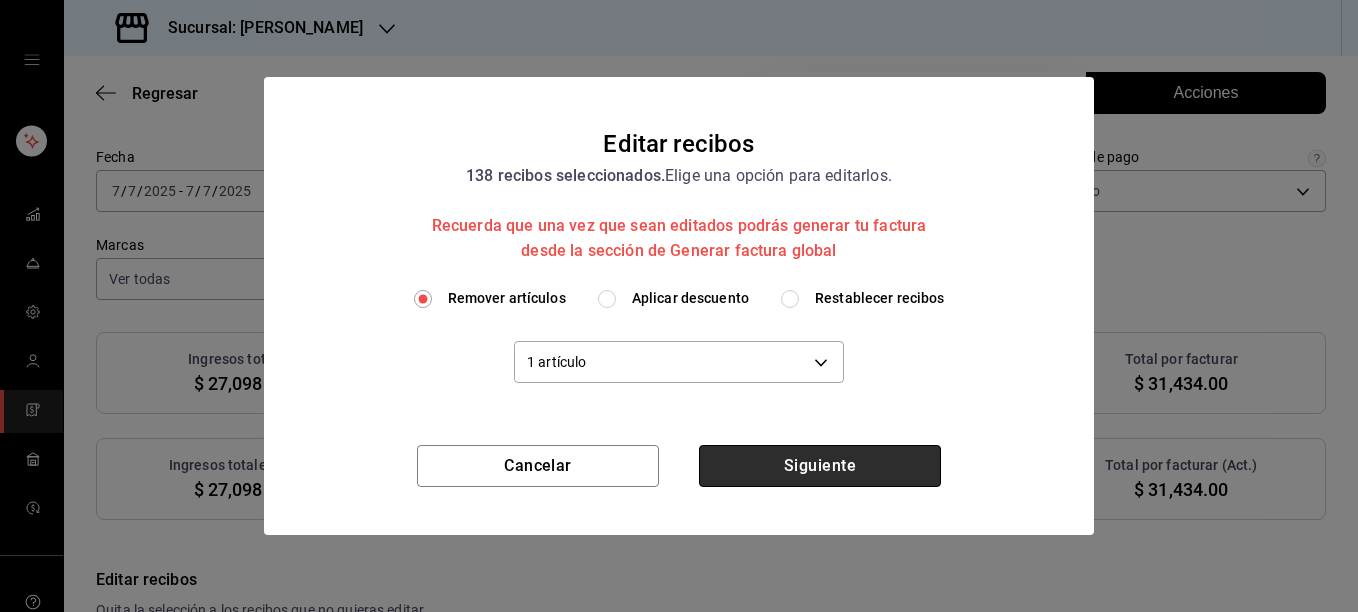 click on "Siguiente" at bounding box center (820, 466) 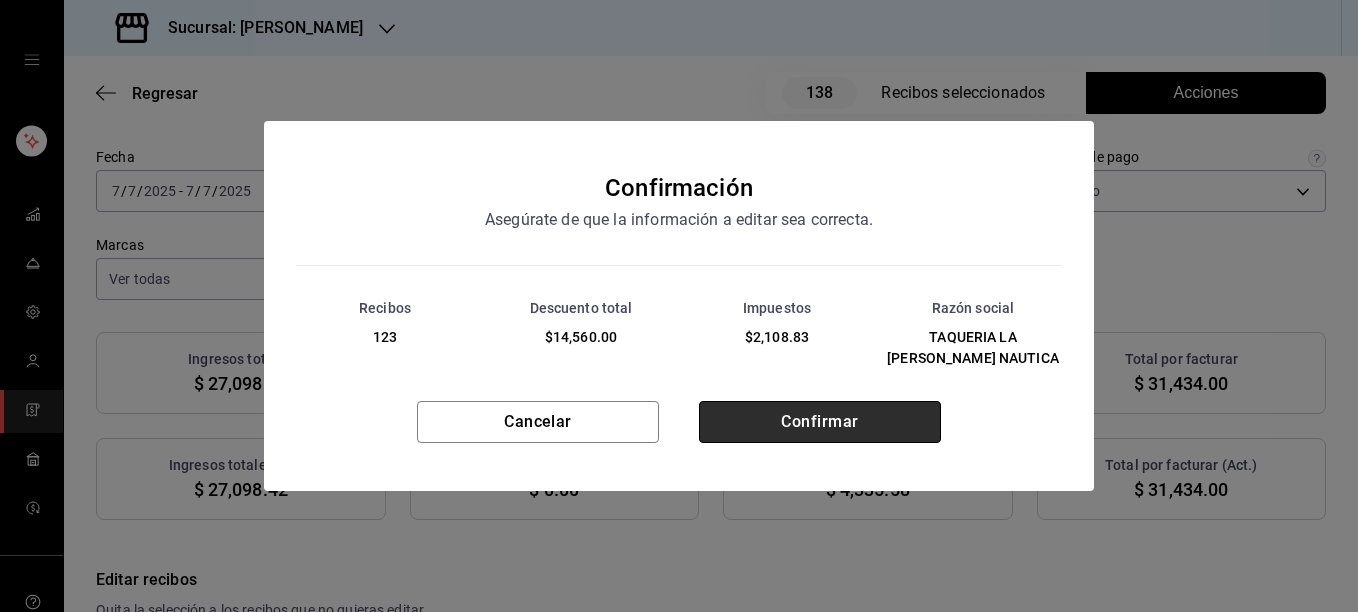 click on "Confirmar" at bounding box center (820, 422) 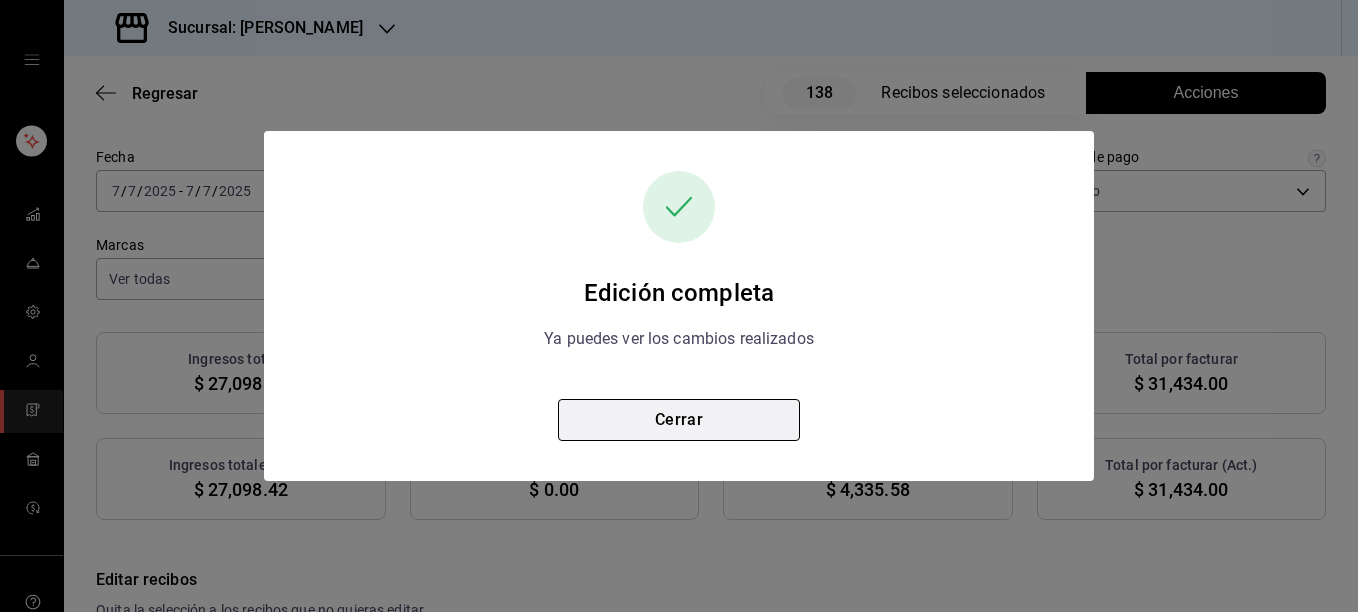 click on "Cerrar" at bounding box center [679, 420] 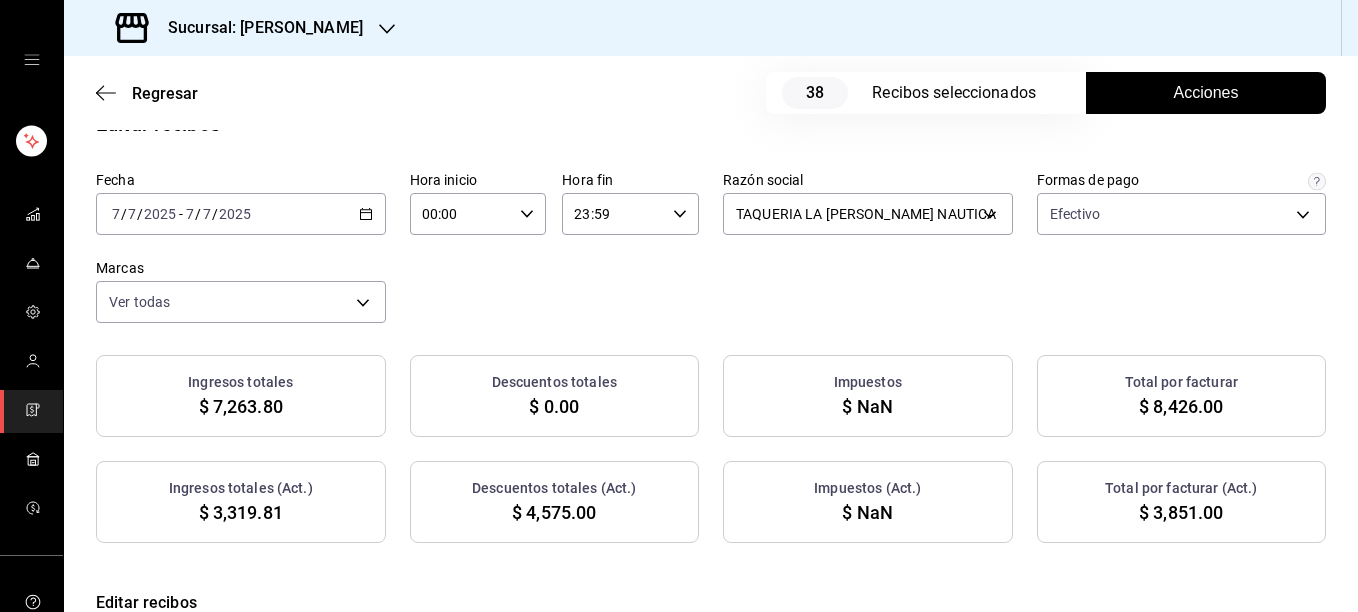 scroll, scrollTop: 60, scrollLeft: 0, axis: vertical 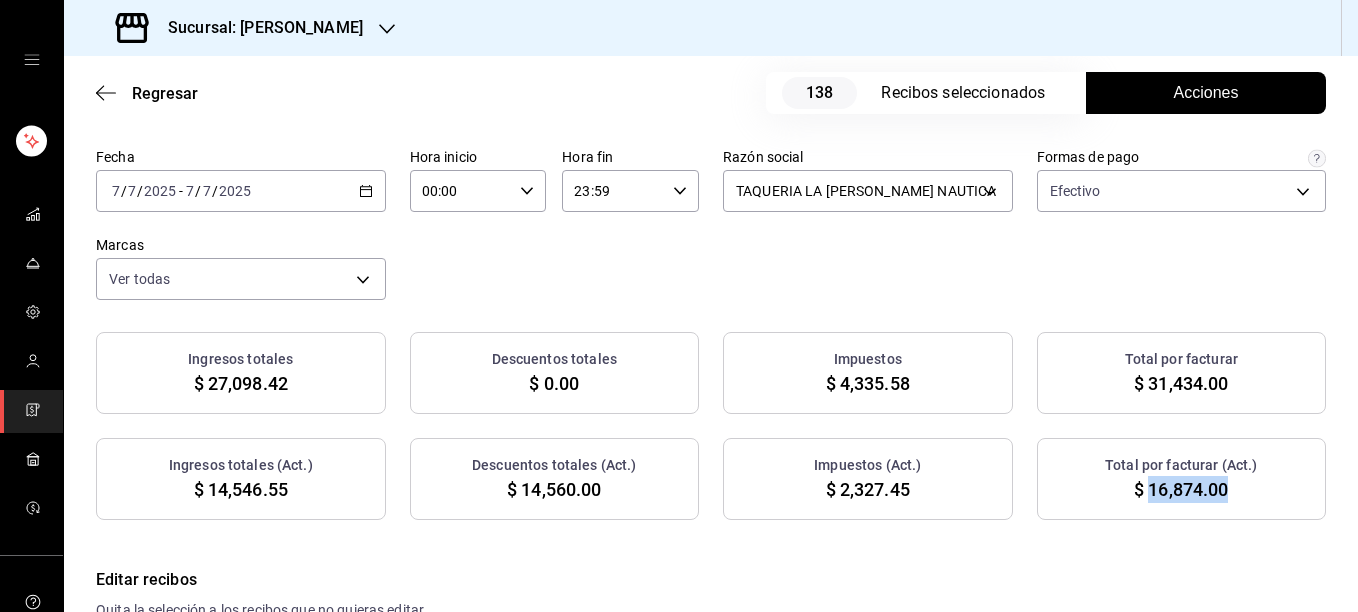 drag, startPoint x: 1135, startPoint y: 492, endPoint x: 1223, endPoint y: 489, distance: 88.051125 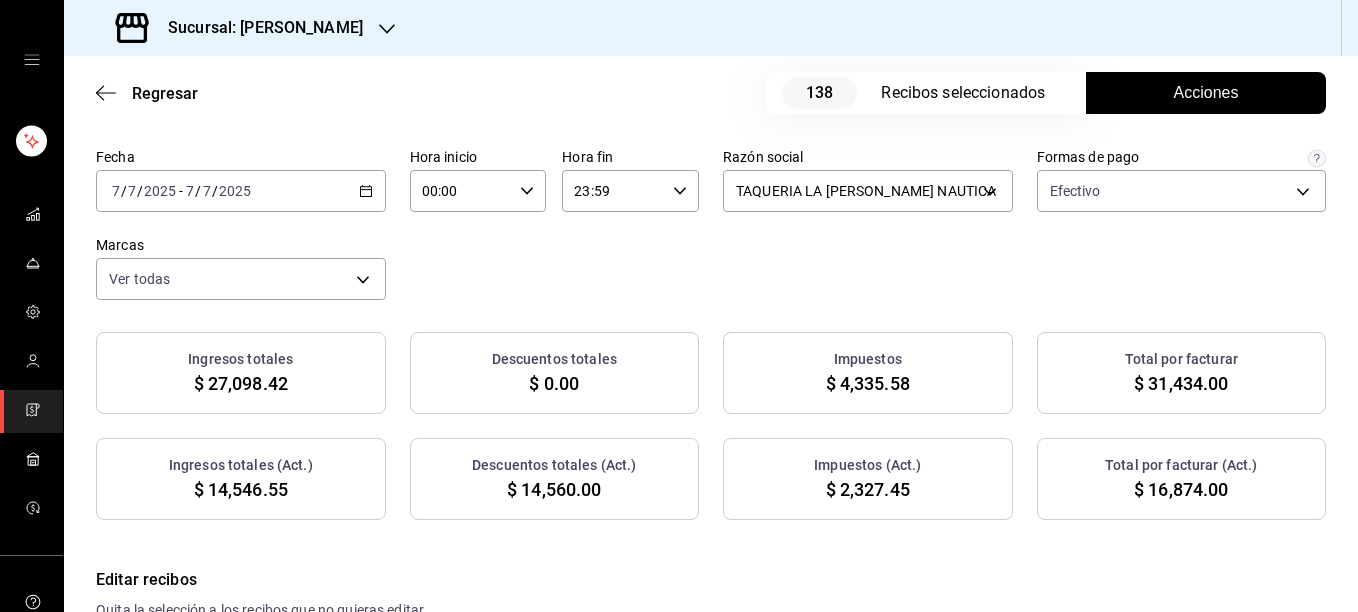 click on "[DATE] [DATE] - [DATE] [DATE]" at bounding box center [241, 191] 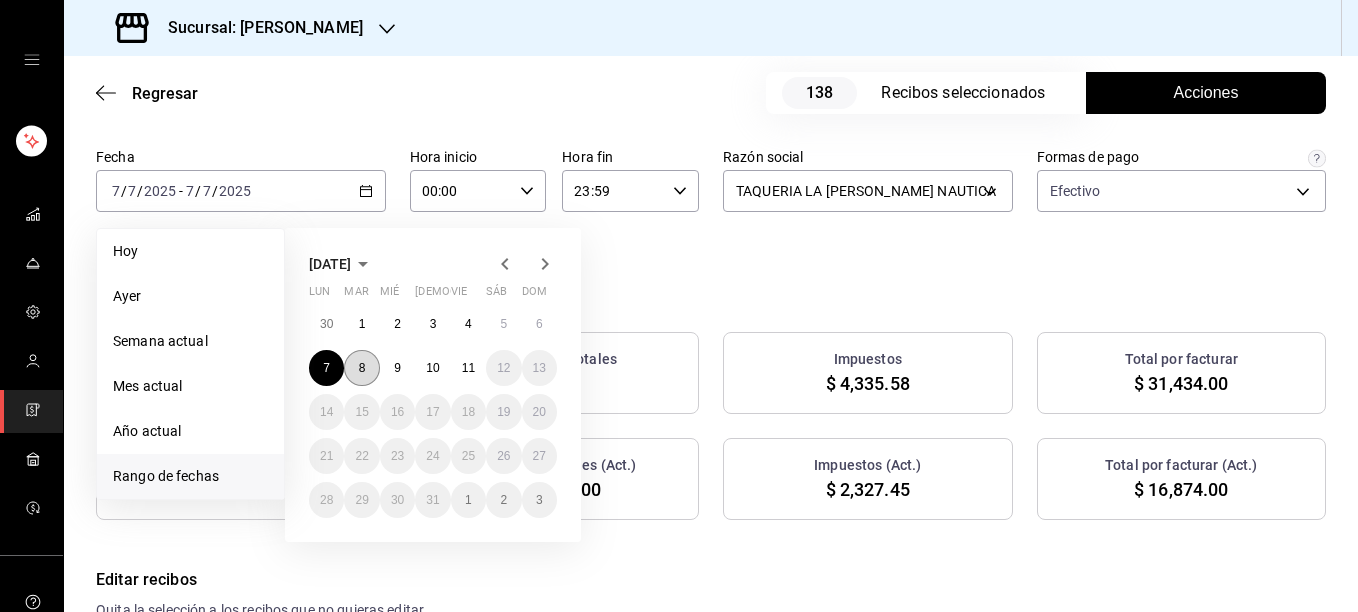 click on "8" at bounding box center [361, 368] 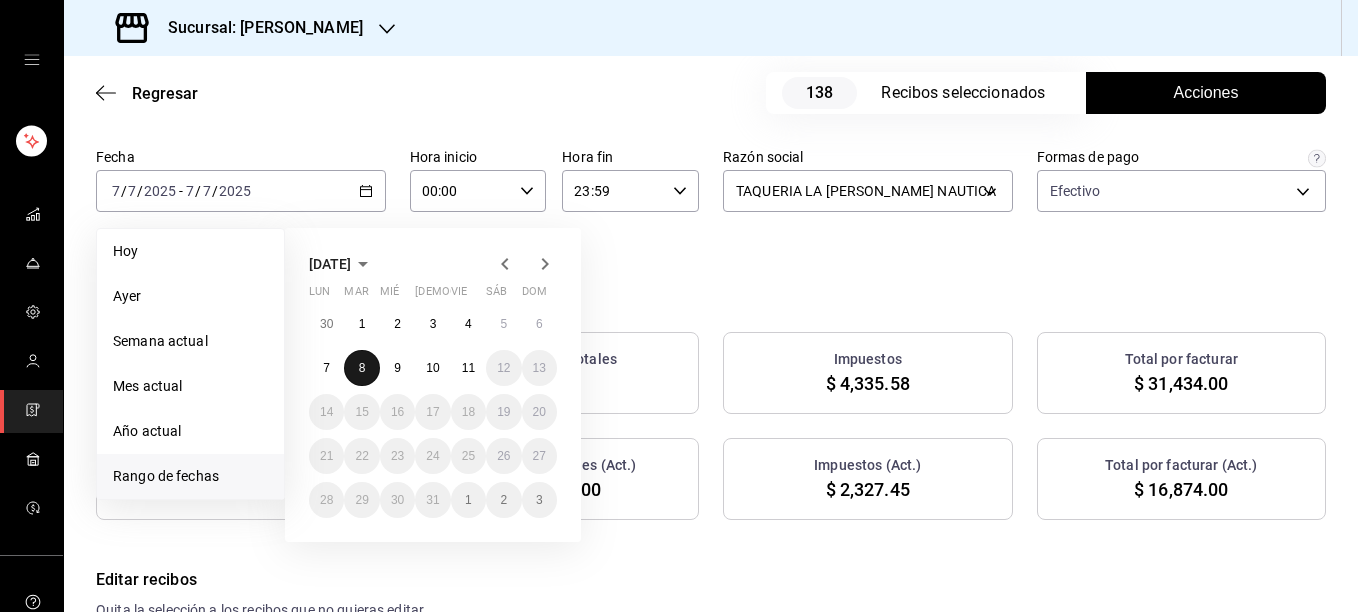 click on "8" at bounding box center (361, 368) 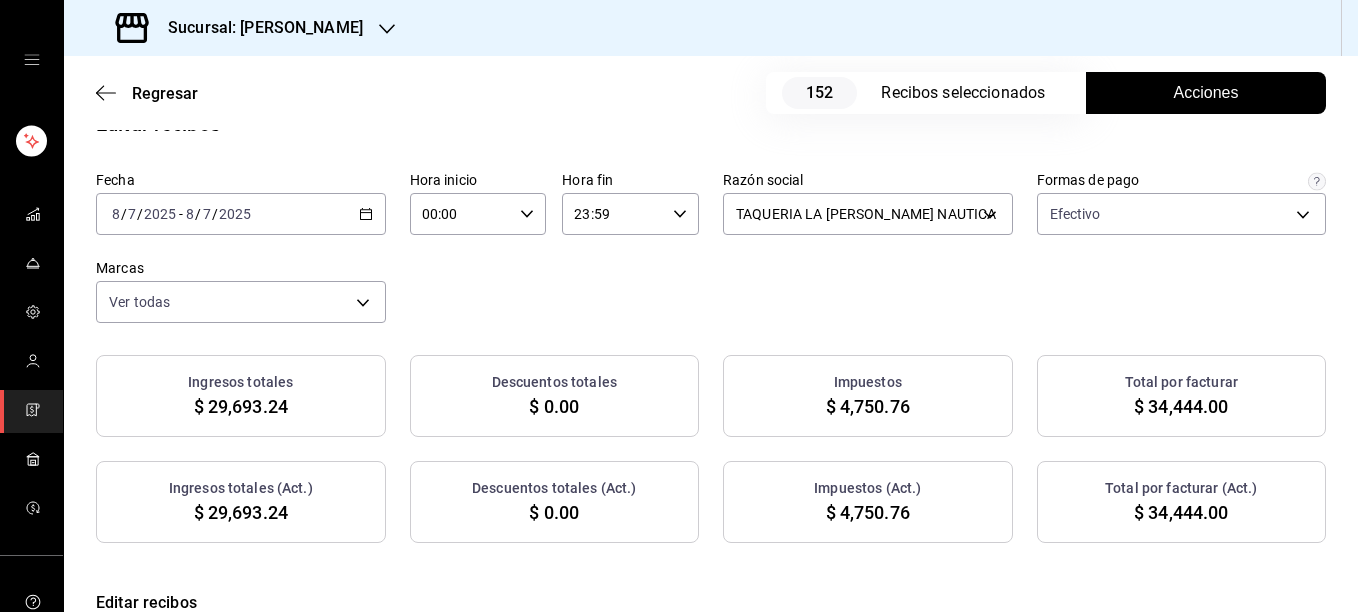 scroll, scrollTop: 60, scrollLeft: 0, axis: vertical 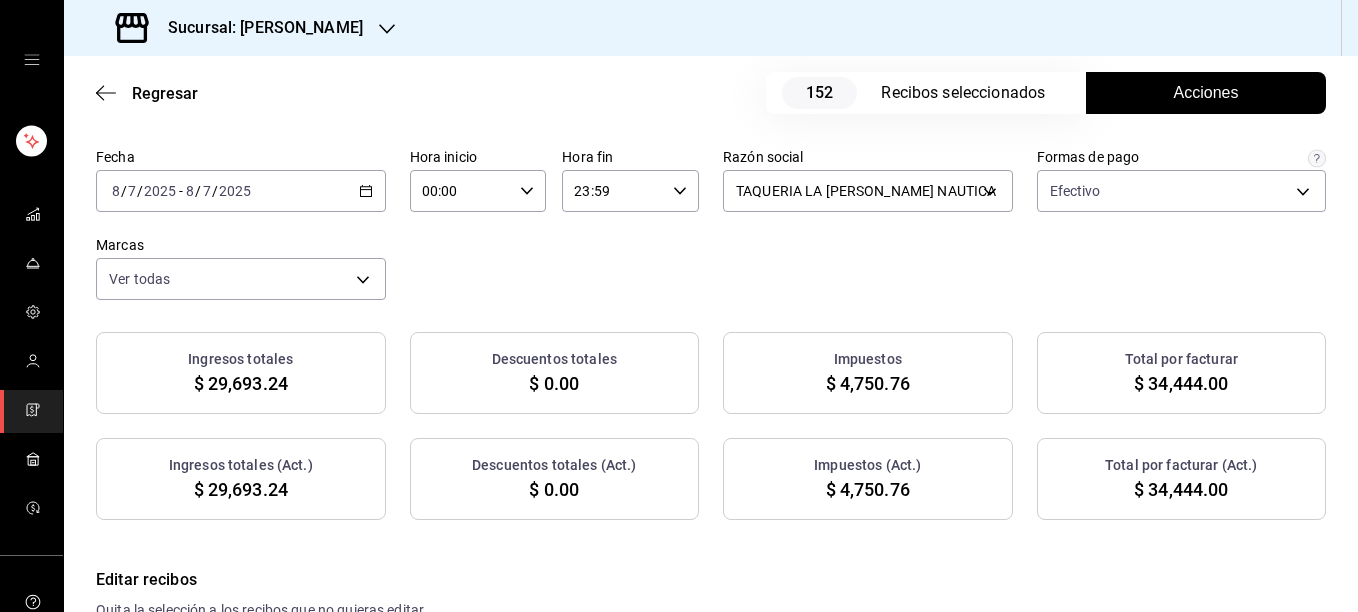 click on "Acciones" at bounding box center (1206, 93) 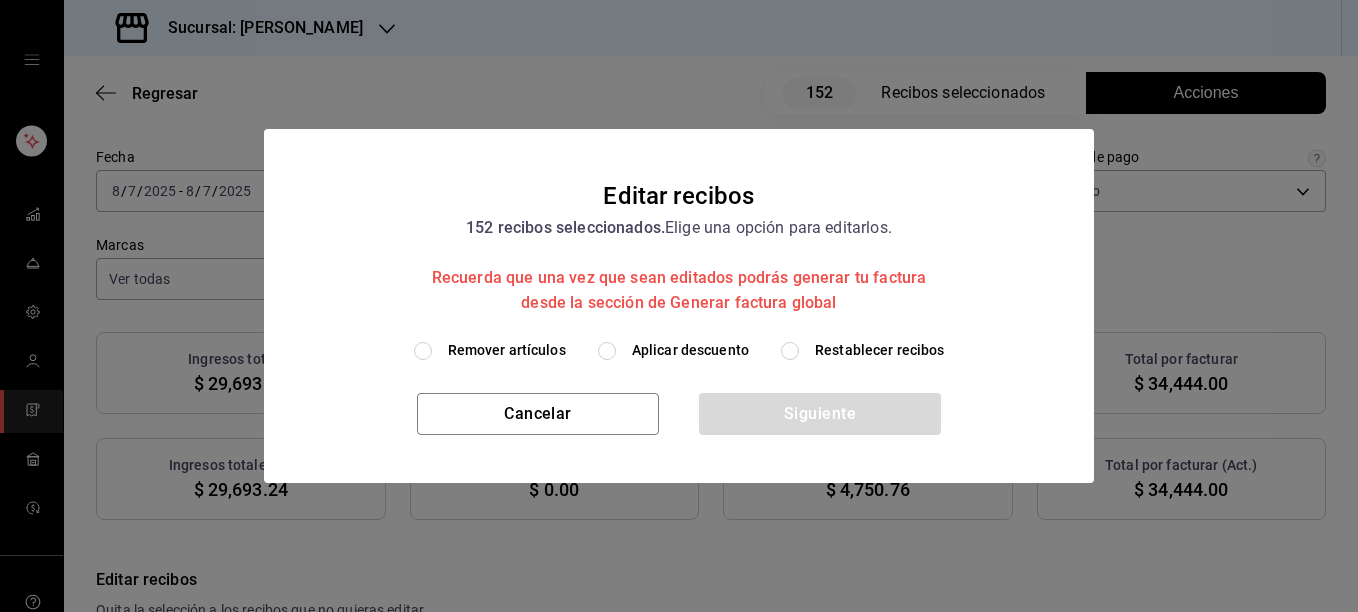 click on "Remover artículos" at bounding box center (507, 350) 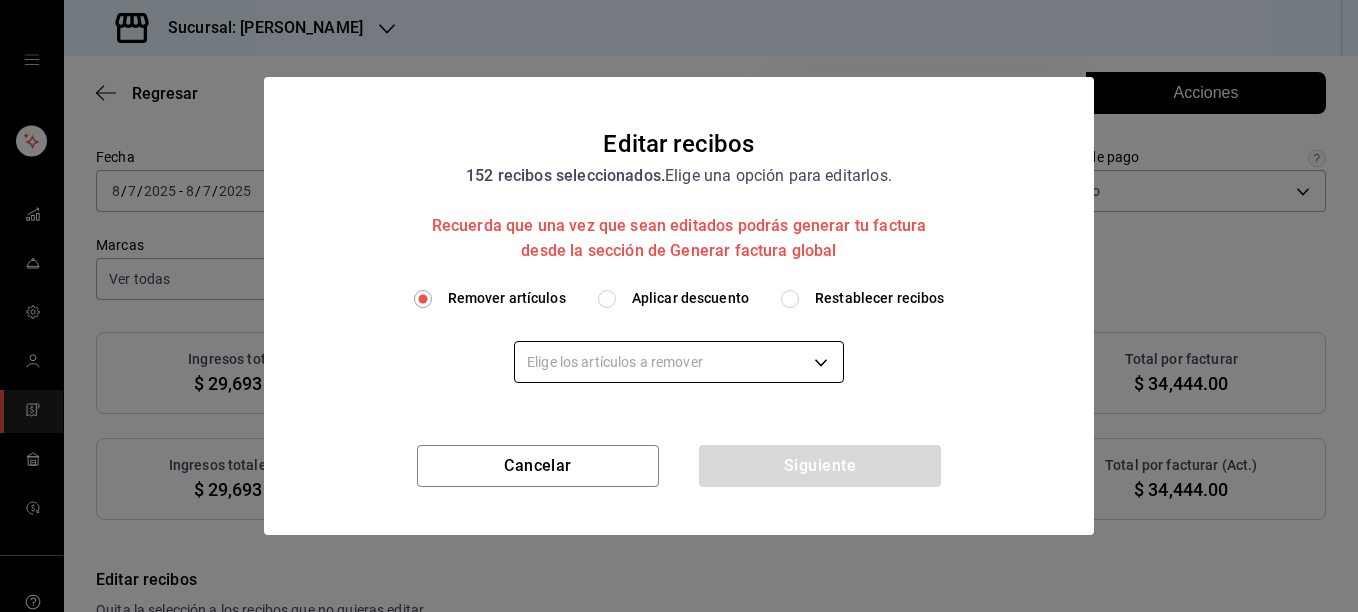 click on "Sucursal: [PERSON_NAME] Regresar 152 Recibos seleccionados Acciones Editar recibos Fecha [DATE] [DATE] - [DATE] [DATE] Hora inicio 00:00 Hora inicio Hora fin 23:59 Hora fin Razón social TAQUERIA LA [PERSON_NAME] NAUTICA 8ae5469c-b252-42ce-8a14-eb66129f127f Formas de pago   Efectivo 5fd38a5b-7230-49e9-9c15-448a83f49355 Marcas Ver todas e6600c40-0213-48d4-9f06-7294223b882d Ingresos totales $ 29,693.24 Descuentos totales $ 0.00 Impuestos $ 4,750.76 Total por facturar $ 34,444.00 Ingresos totales (Act.) $ 29,693.24 Descuentos totales (Act.) $ 0.00 Impuestos  (Act.) $ 4,750.76 Total por facturar (Act.) $ 34,444.00 Editar recibos Quita la selección a los recibos que no quieras editar. Act. # de recibo Artículos (Orig.) Artículos (Act.) Subtotal (Orig.) Subtotal (Act.) Descuento total (Orig.) Descuento total (Act.) Impuestos (Orig.) Impuestos (Act.) Total (Orig.) Total (Act.) No 9FA0807257326C 6 6 $258.62 $258.62 $0.00 $0.00 $41.38 $41.38 $300.00 $300.00 No E8E0807253EEAA 4 4 $97.41 $97.41 $0.00 $0.00" at bounding box center [679, 306] 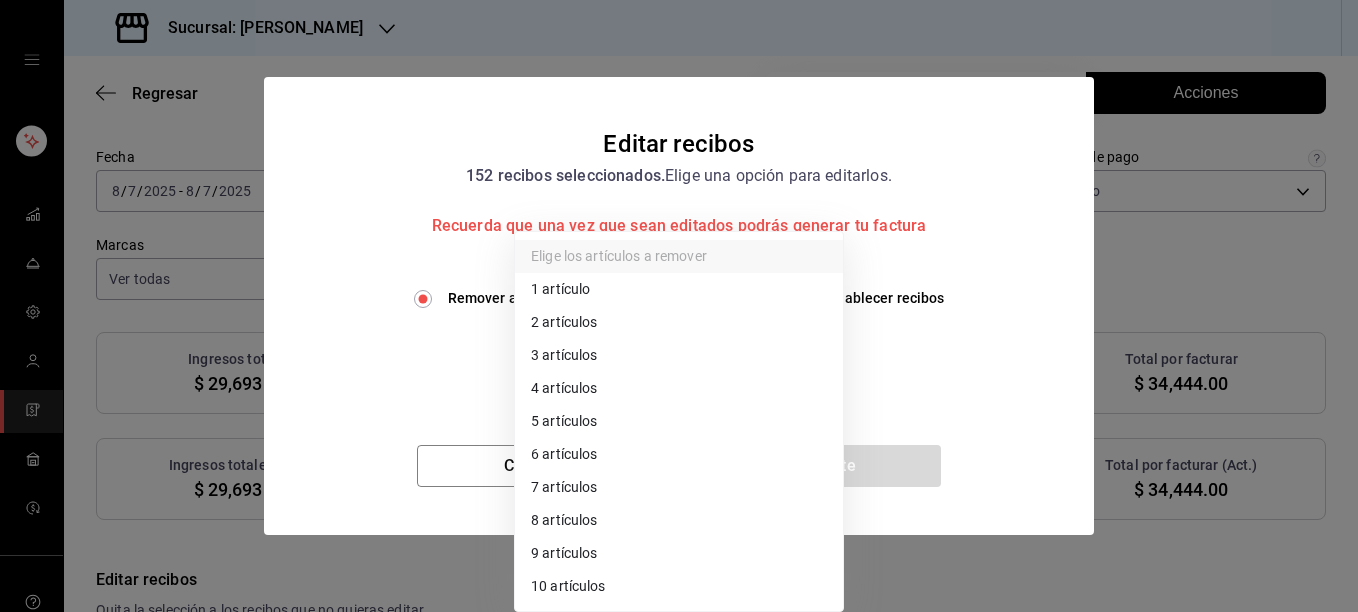 click on "2 artículos" at bounding box center [679, 322] 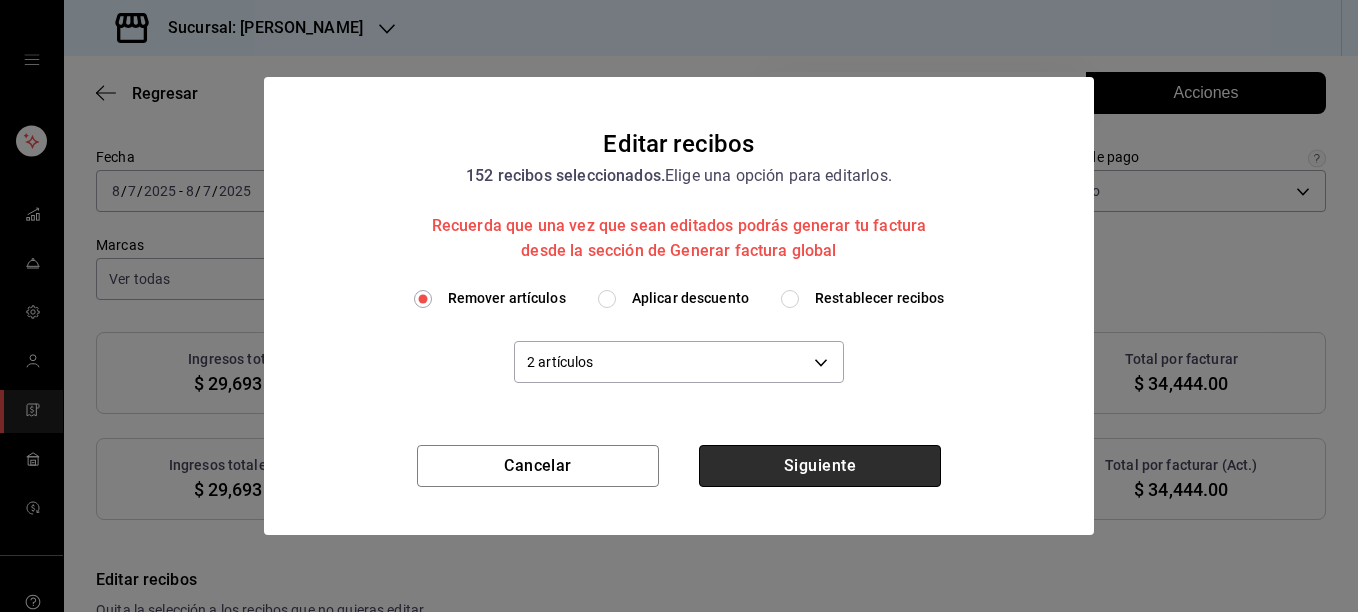 click on "Siguiente" at bounding box center (820, 466) 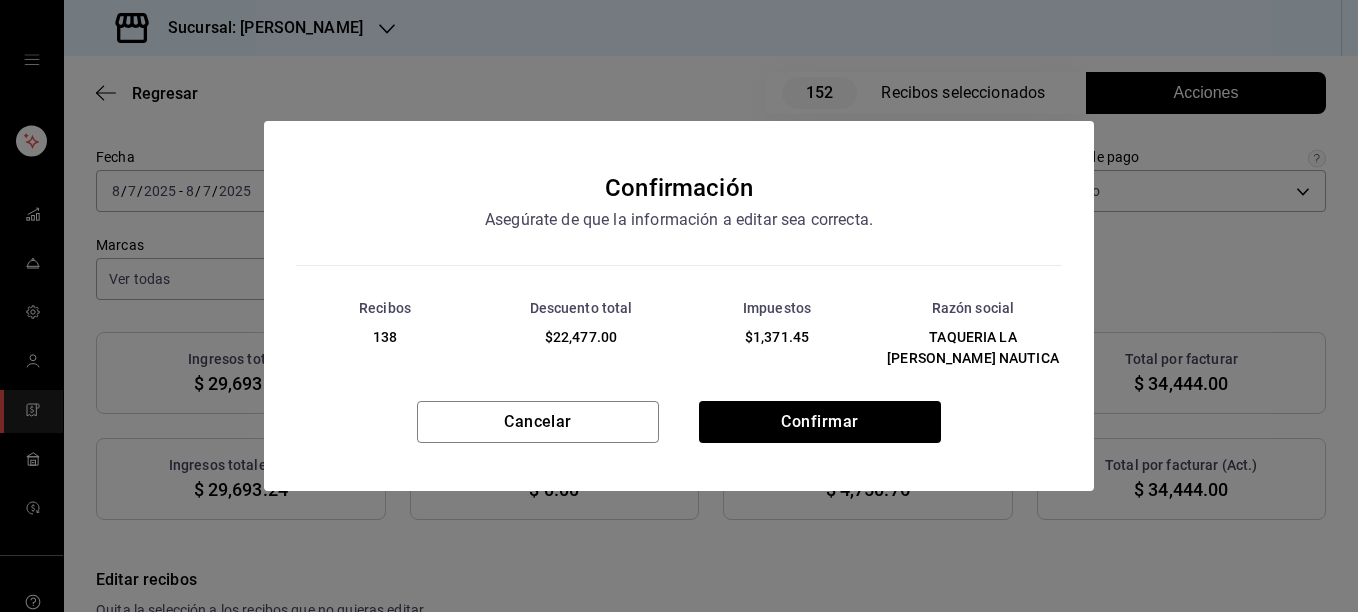 click on "Cancelar Confirmar" at bounding box center (679, 446) 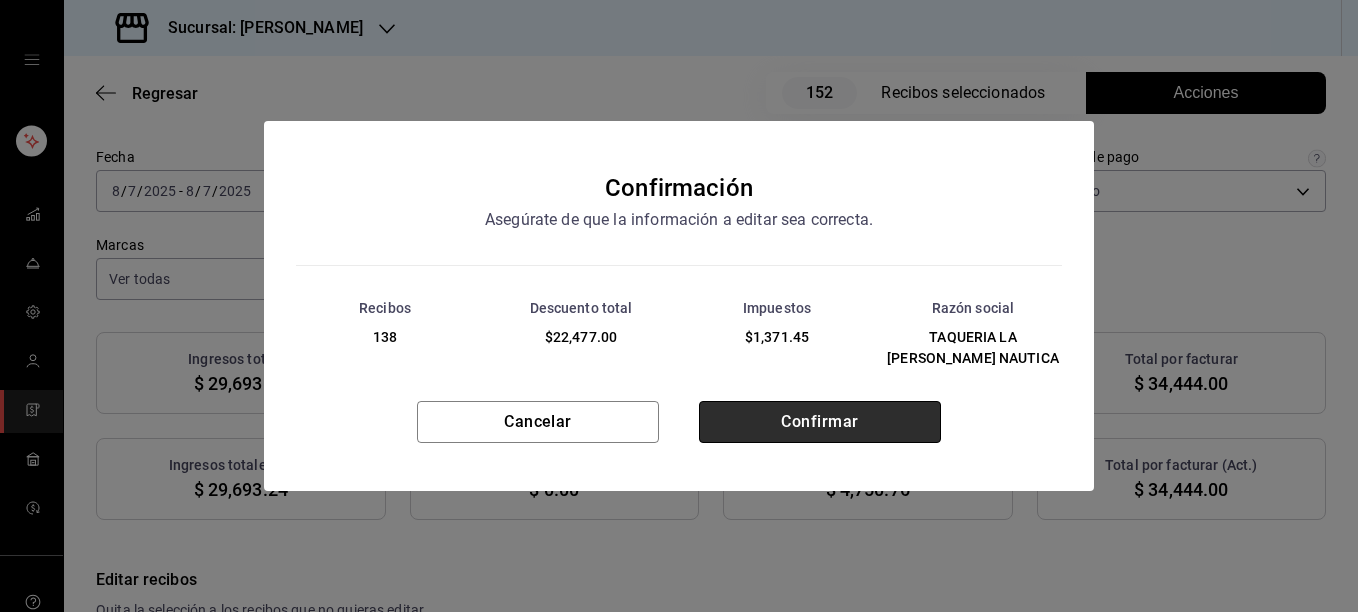 click on "Confirmar" at bounding box center [820, 422] 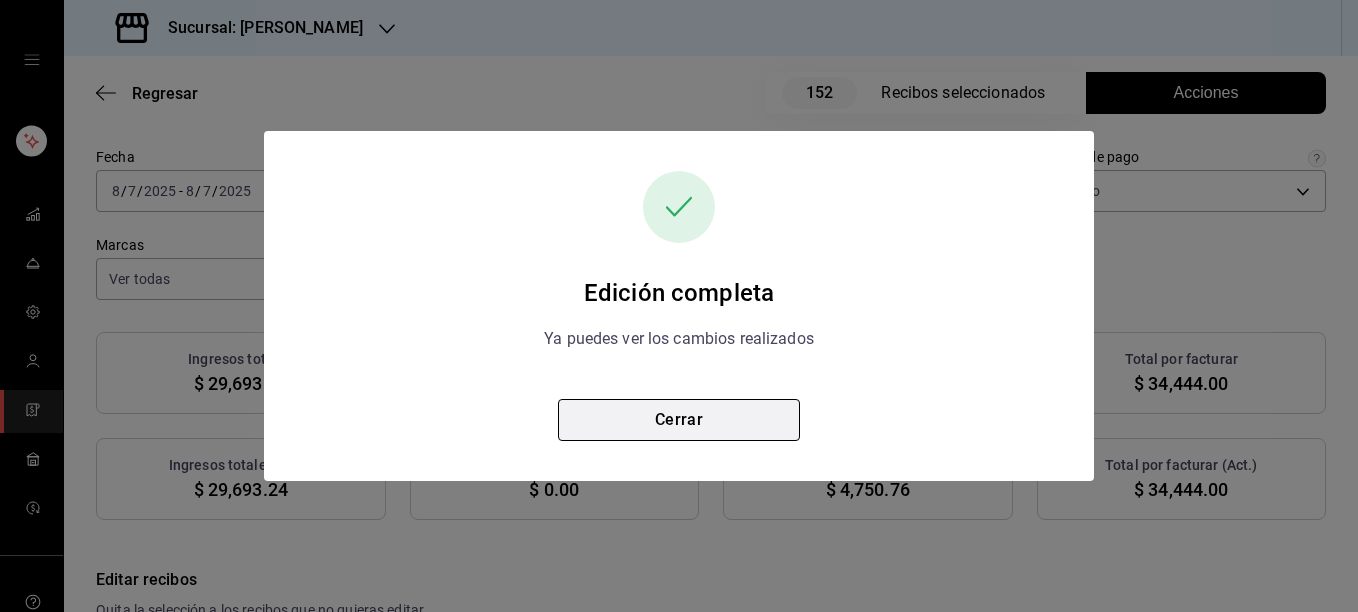 click on "Cerrar" at bounding box center [679, 420] 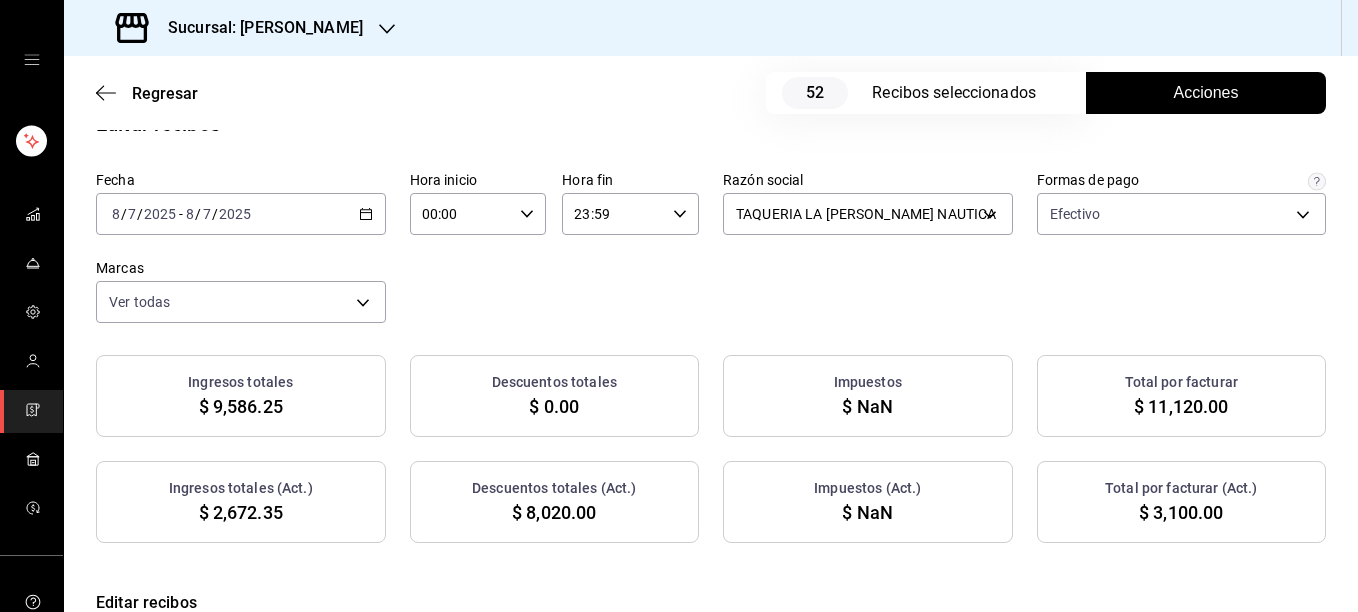 scroll, scrollTop: 60, scrollLeft: 0, axis: vertical 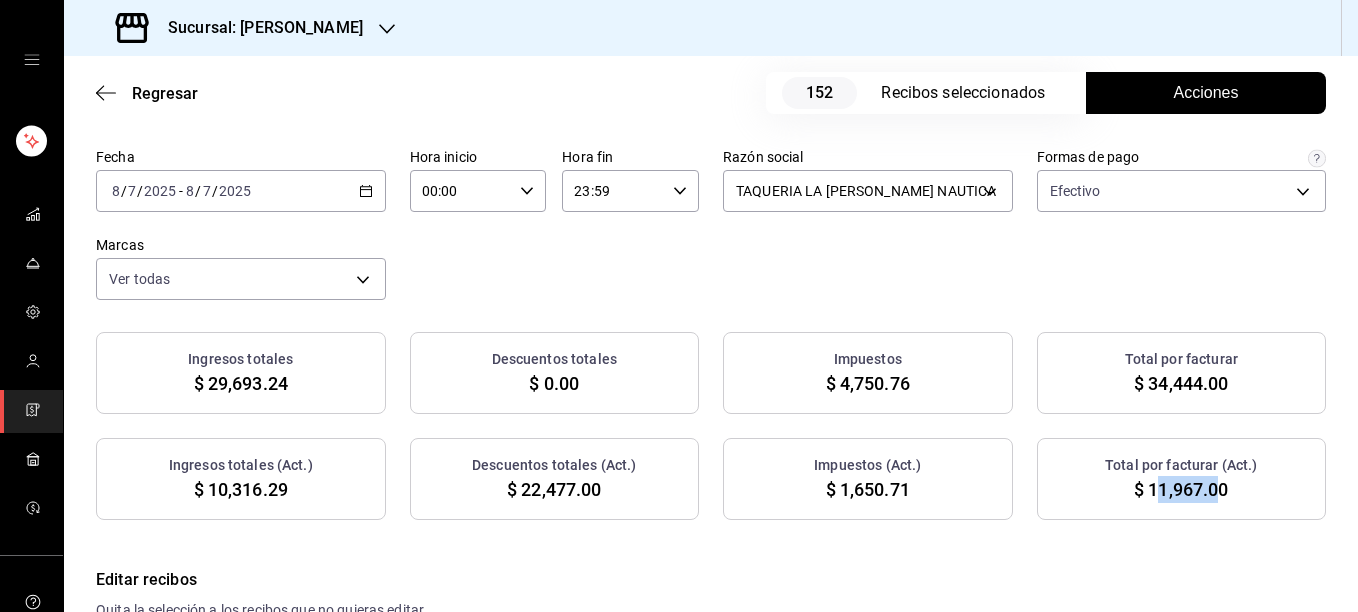 drag, startPoint x: 1140, startPoint y: 496, endPoint x: 1206, endPoint y: 499, distance: 66.068146 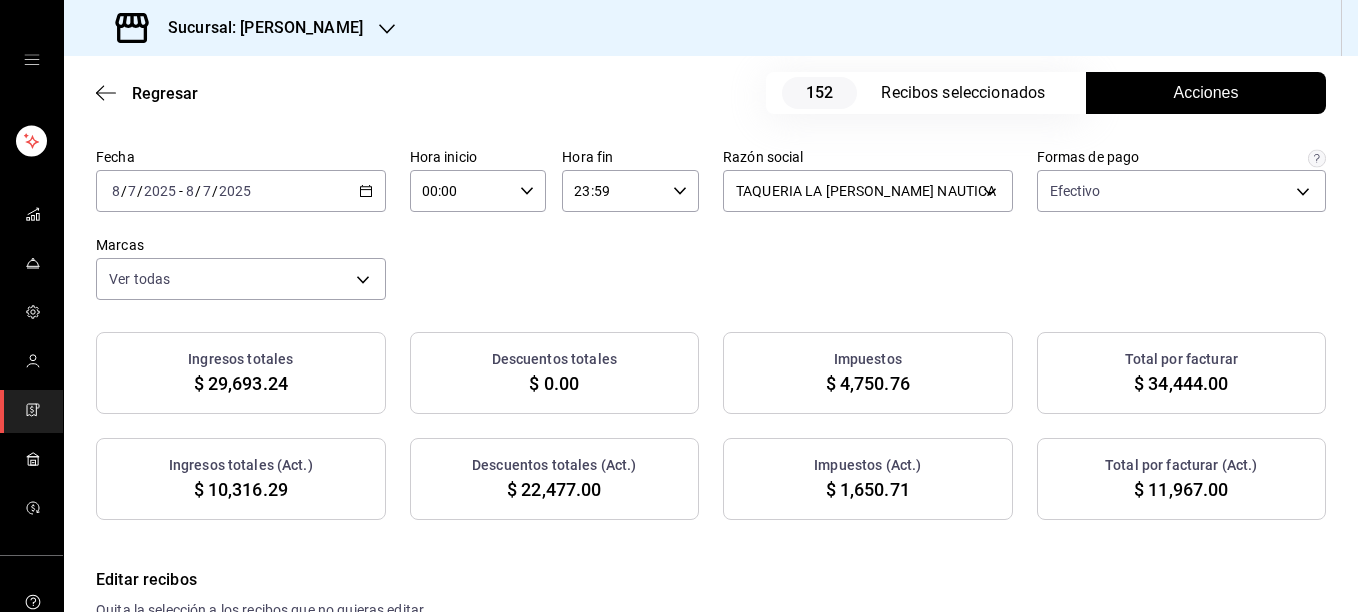 drag, startPoint x: 1206, startPoint y: 499, endPoint x: 1149, endPoint y: 539, distance: 69.63476 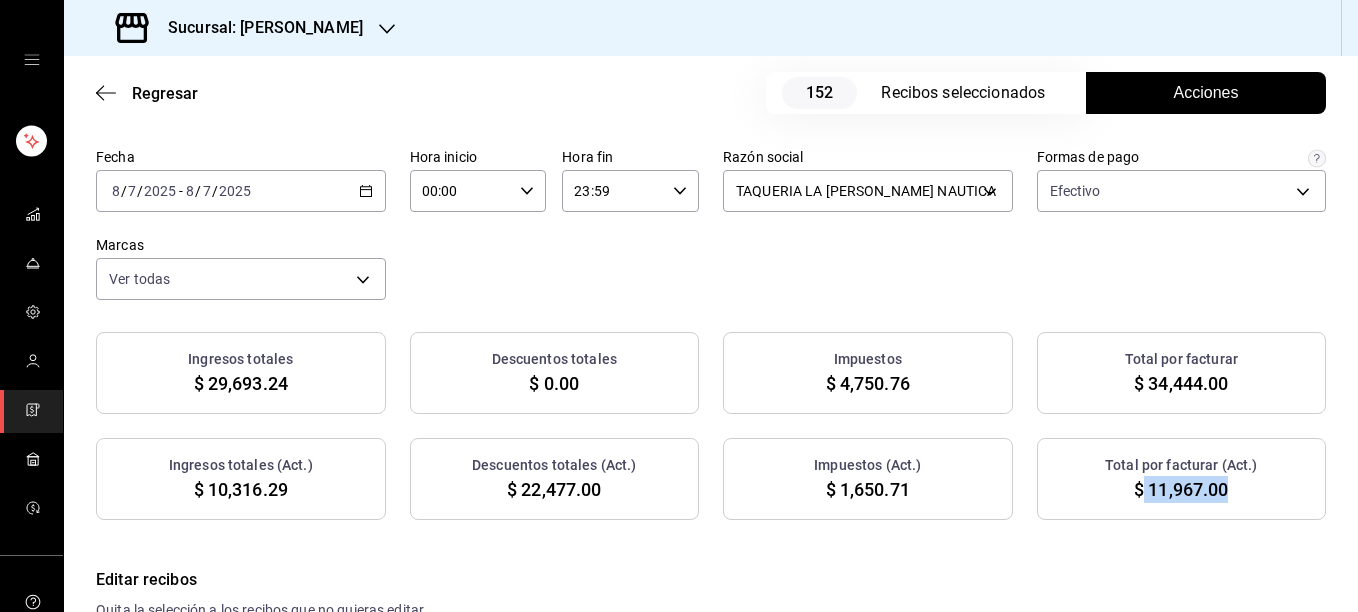 drag, startPoint x: 1128, startPoint y: 489, endPoint x: 1218, endPoint y: 489, distance: 90 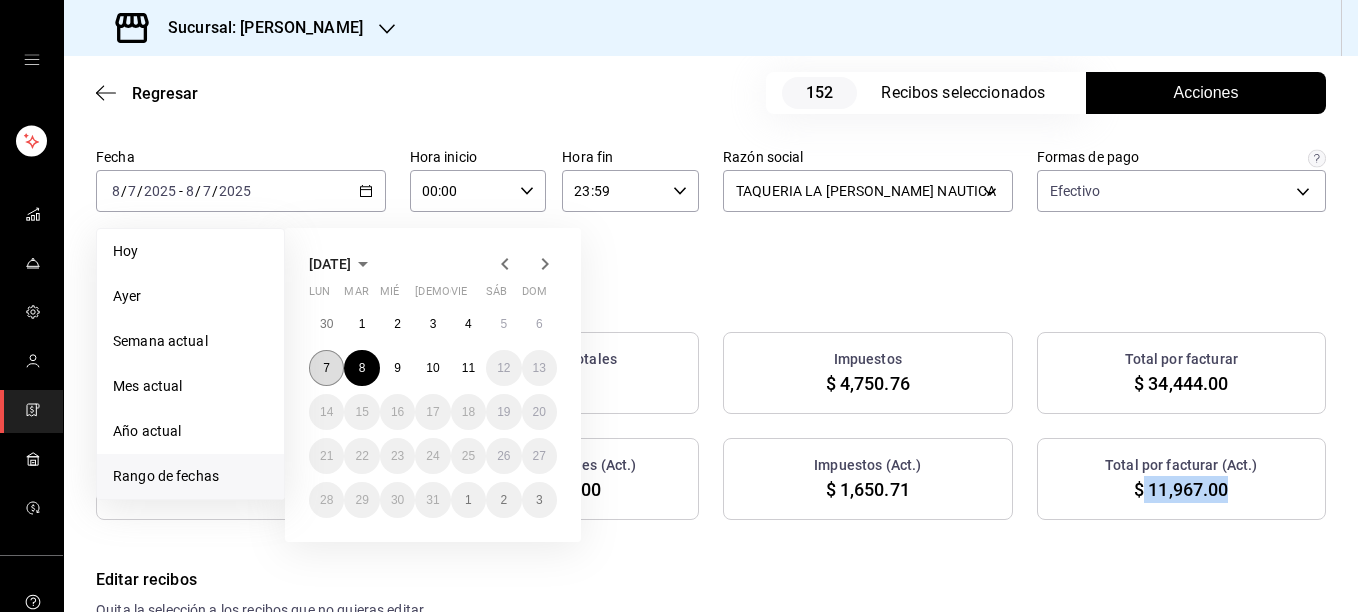 click on "7" at bounding box center [326, 368] 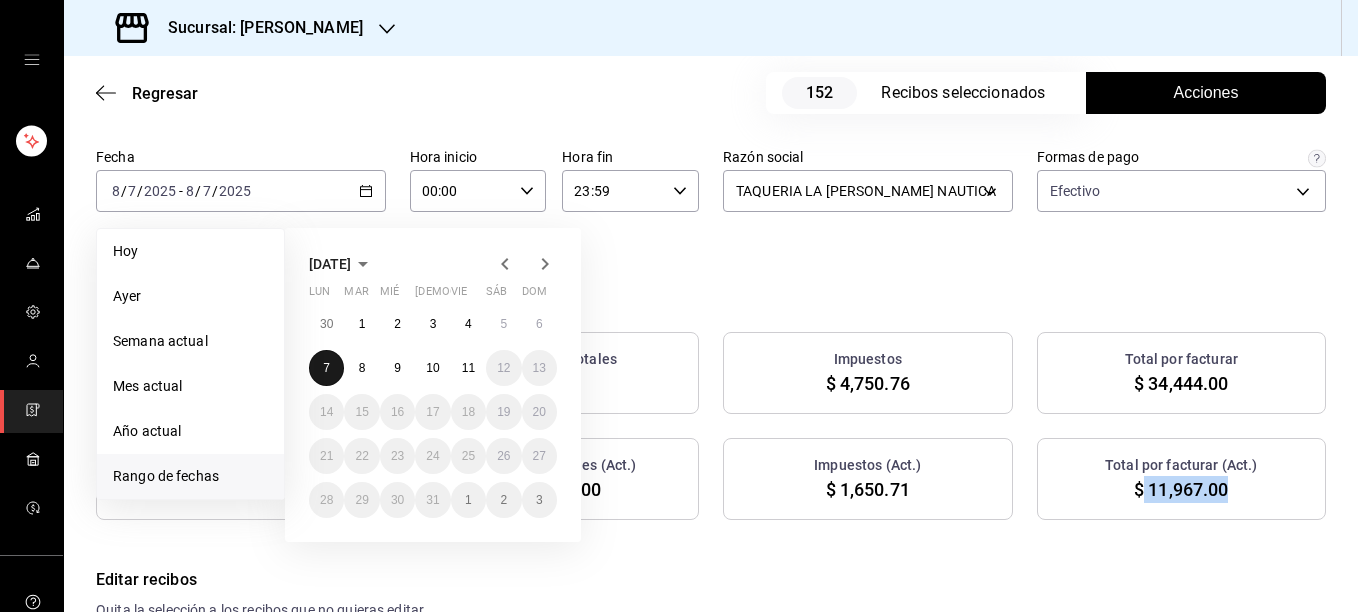 click on "7" at bounding box center [326, 368] 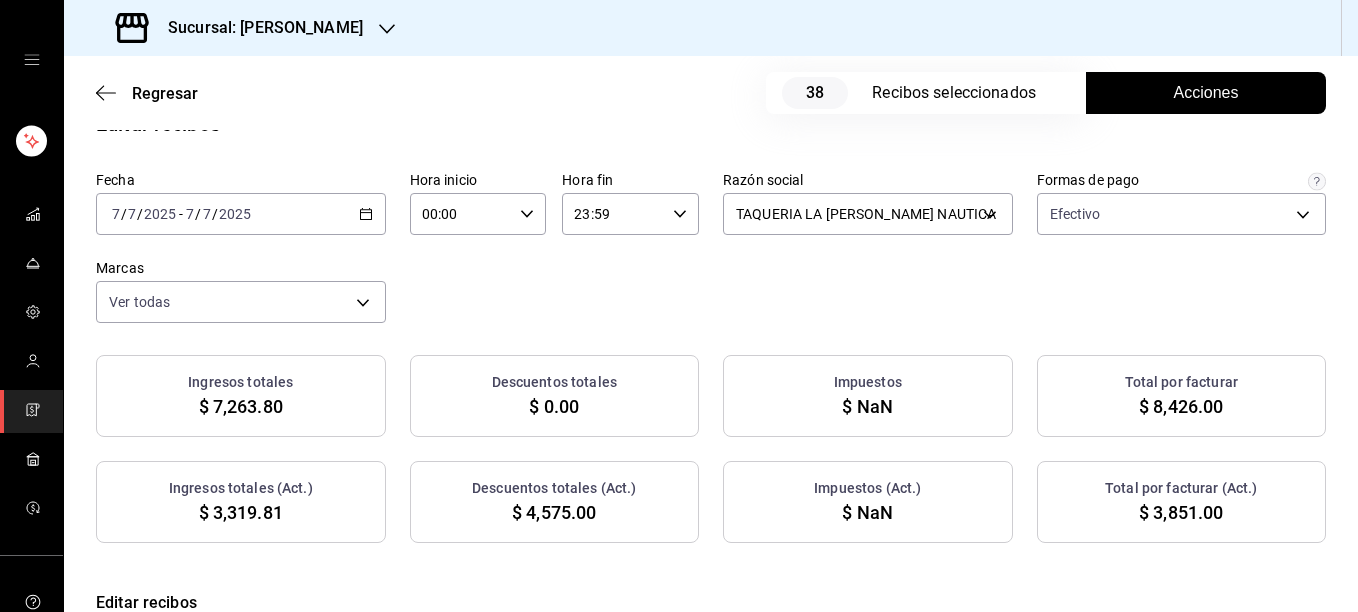 scroll, scrollTop: 60, scrollLeft: 0, axis: vertical 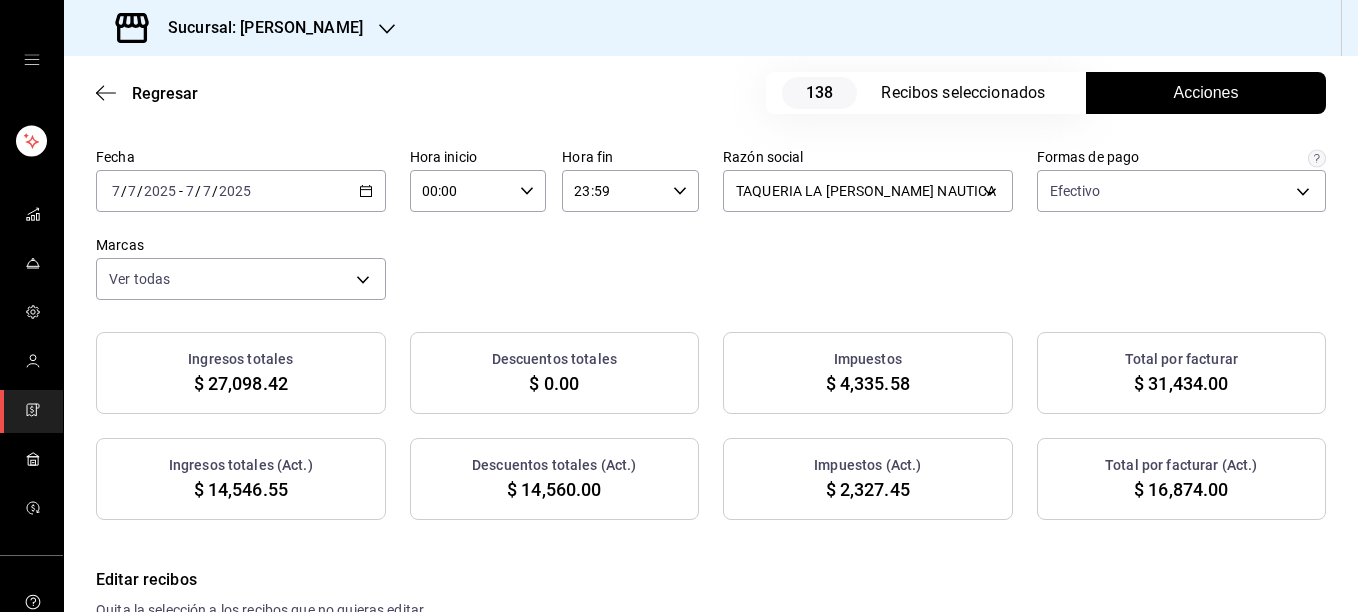 click on "Acciones" at bounding box center [1206, 93] 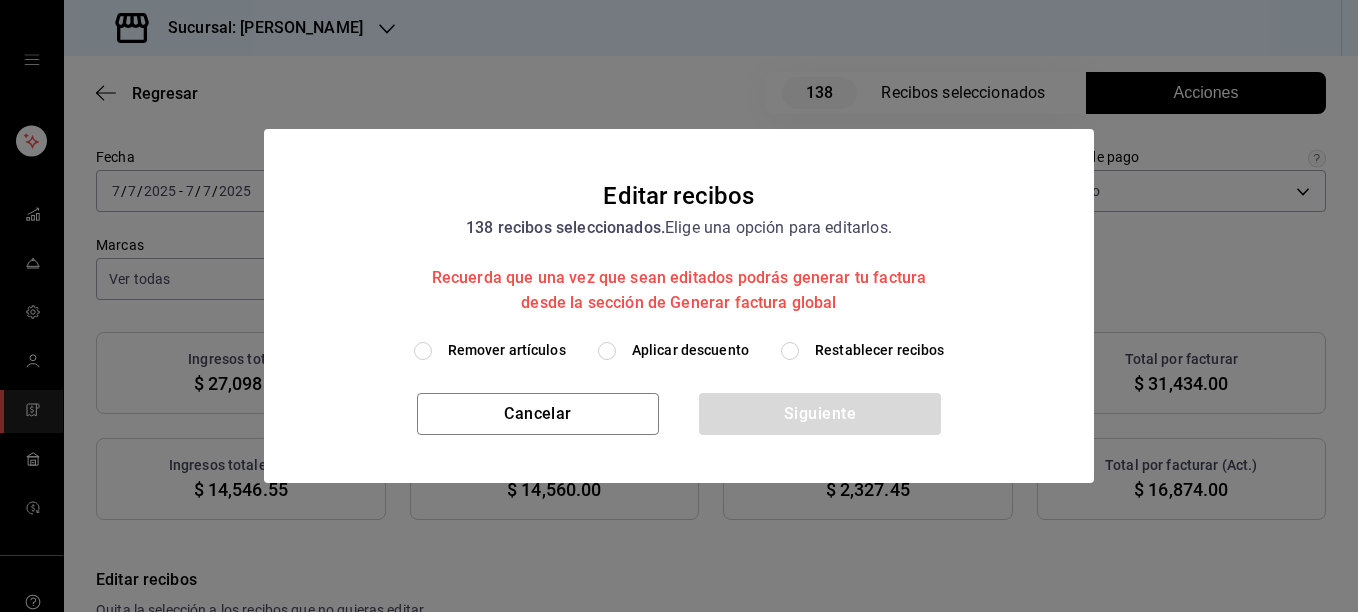 click on "Restablecer recibos" at bounding box center [880, 350] 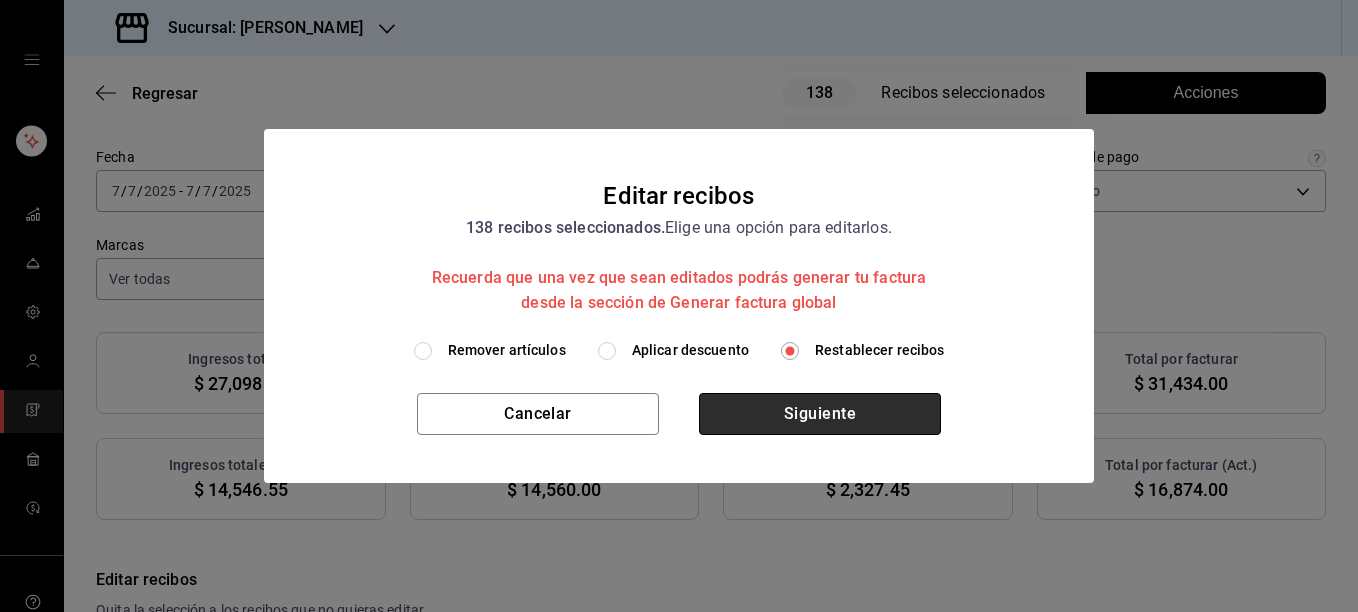 click on "Siguiente" at bounding box center (820, 414) 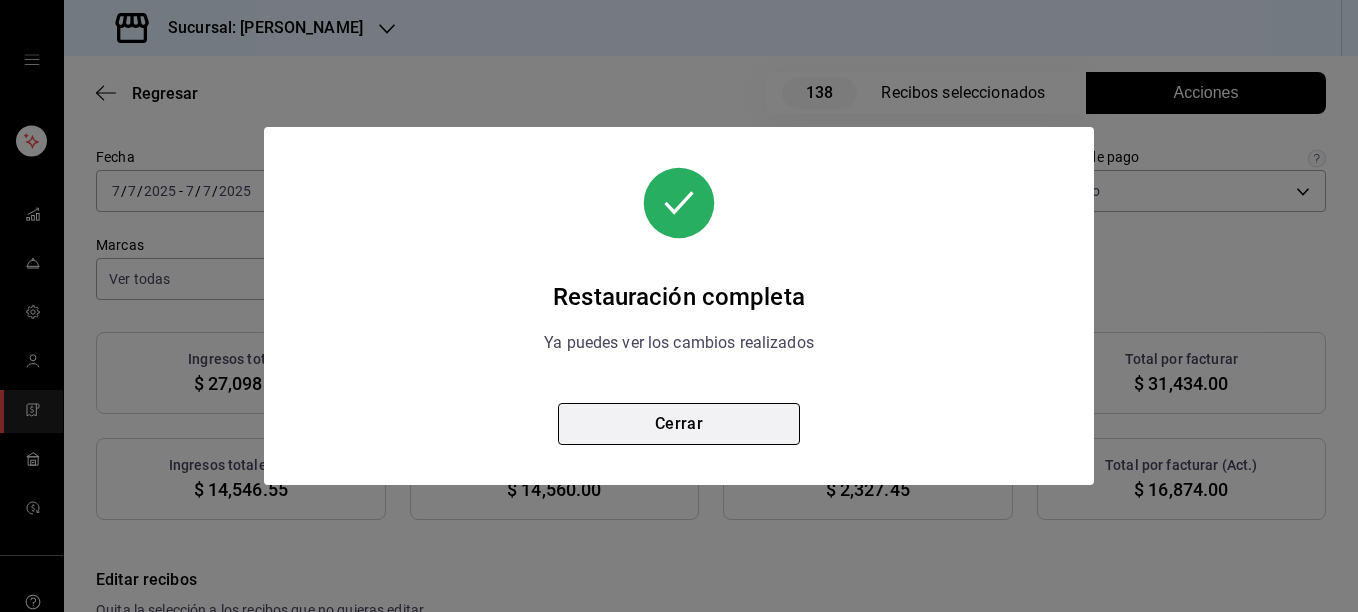click on "Cerrar" at bounding box center (679, 424) 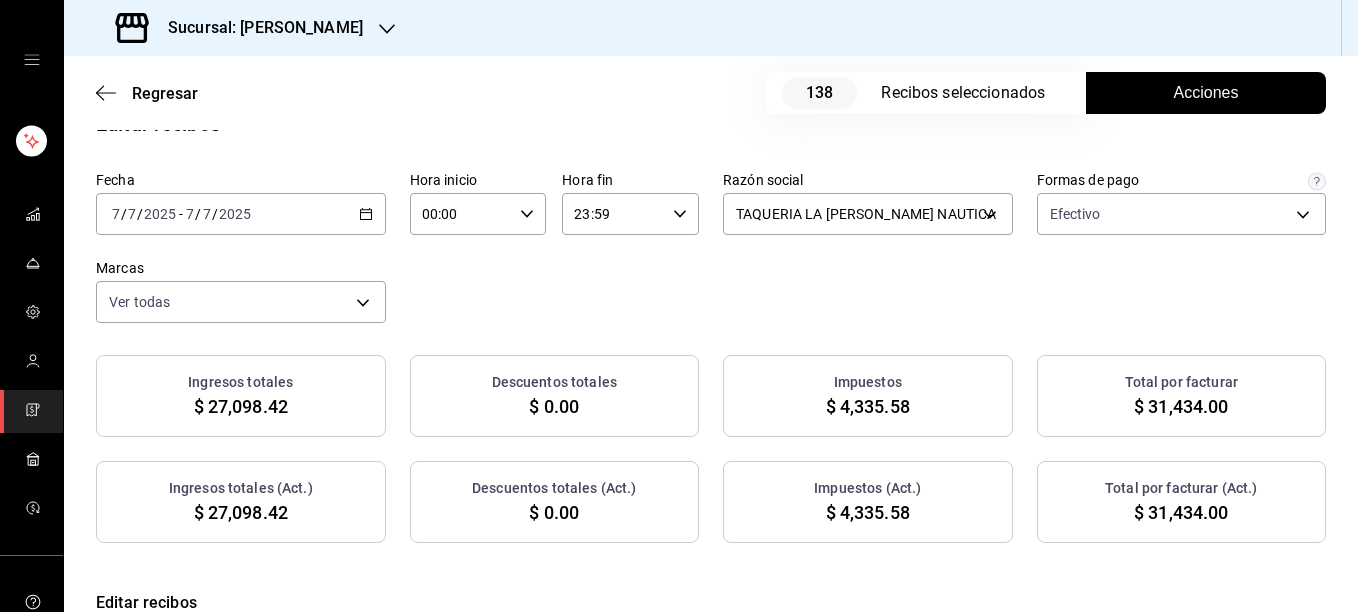 scroll, scrollTop: 60, scrollLeft: 0, axis: vertical 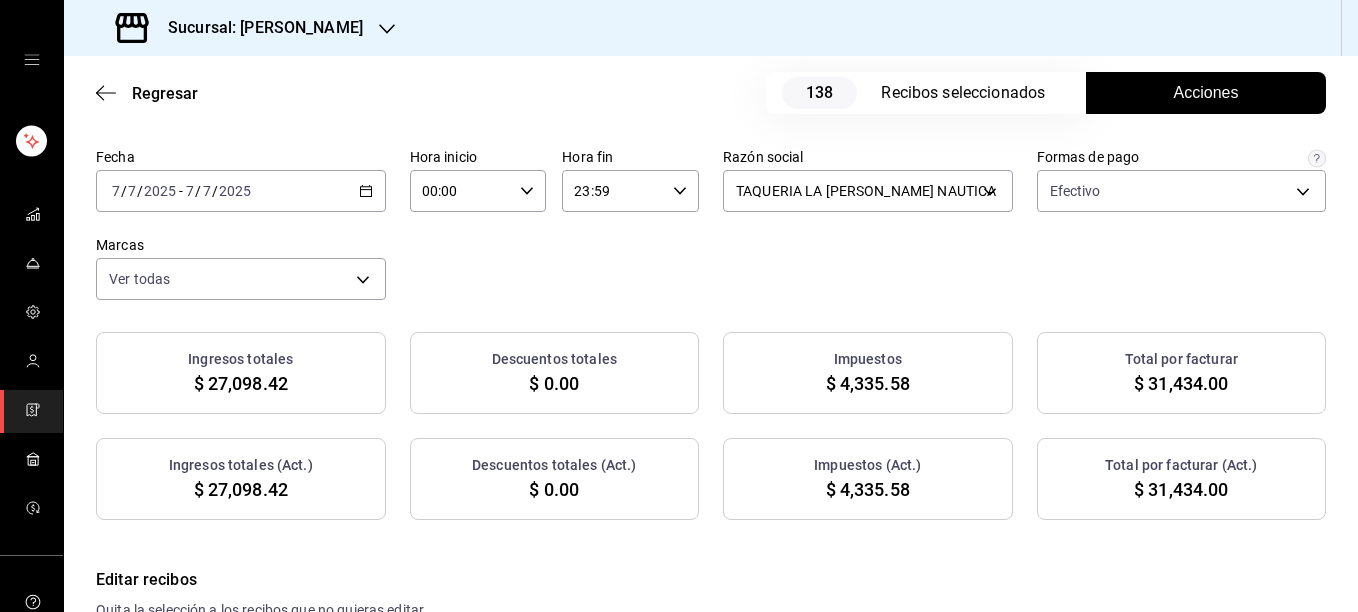 click on "Acciones" at bounding box center (1206, 93) 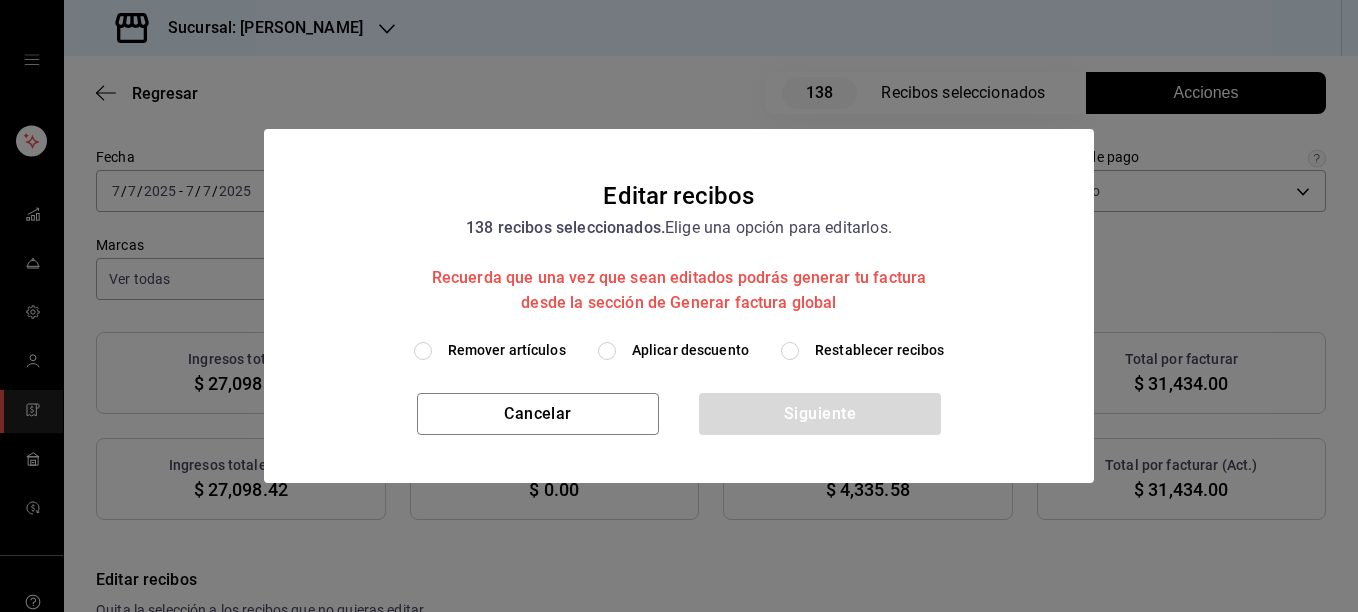 click on "Remover artículos" at bounding box center [507, 350] 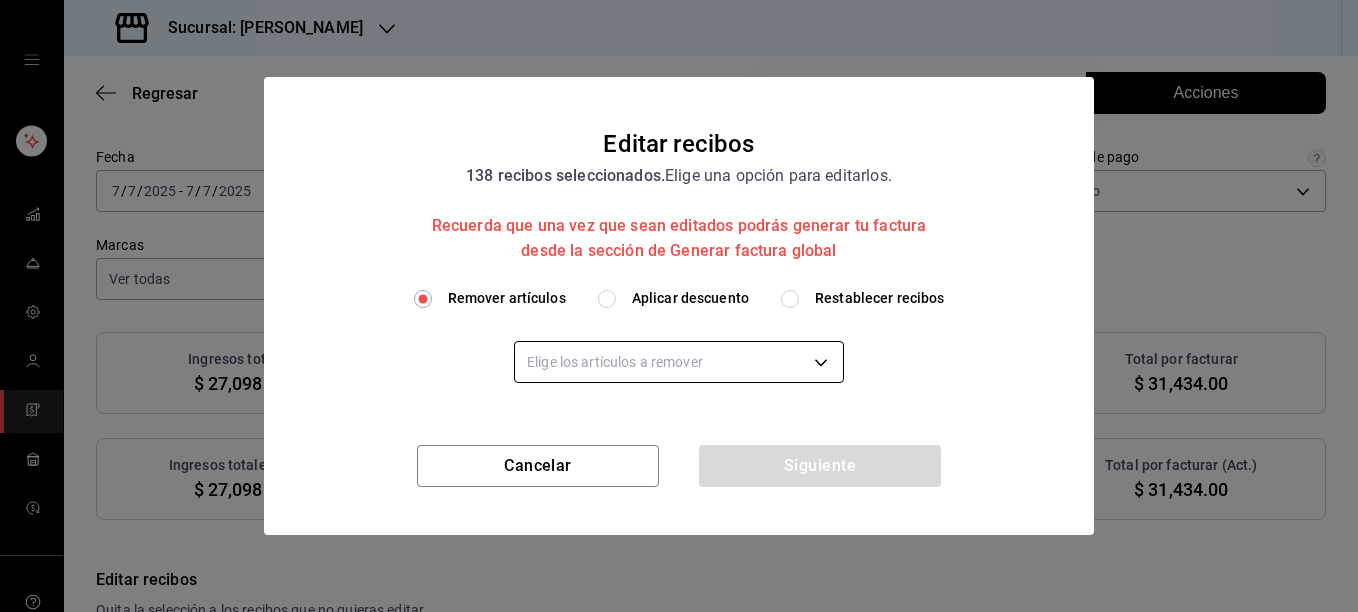 click on "Sucursal: [PERSON_NAME] Regresar 138 Recibos seleccionados Acciones Editar recibos Fecha [DATE] [DATE] - [DATE] [DATE] Hora inicio 00:00 Hora inicio Hora fin 23:59 Hora fin Razón social TAQUERIA LA [PERSON_NAME] NAUTICA 8ae5469c-b252-42ce-8a14-eb66129f127f Formas de pago   Efectivo 5fd38a5b-7230-49e9-9c15-448a83f49355 Marcas Ver todas e6600c40-0213-48d4-9f06-7294223b882d Ingresos totales $ 27,098.42 Descuentos totales $ 0.00 Impuestos $ 4,335.58 Total por facturar $ 31,434.00 Ingresos totales (Act.) $ 27,098.42 Descuentos totales (Act.) $ 0.00 Impuestos  (Act.) $ 4,335.58 Total por facturar (Act.) $ 31,434.00 Editar recibos Quita la selección a los recibos que no quieras editar. Act. # de recibo Artículos (Orig.) Artículos (Act.) Subtotal (Orig.) Subtotal (Act.) Descuento total (Orig.) Descuento total (Act.) Impuestos (Orig.) Impuestos (Act.) Total (Orig.) Total (Act.) No 1FD070725A5355 1 1 $94.83 $94.83 $0.00 $0.00 $15.17 $15.17 $110.00 $110.00 No DE80707258560B 2 2 $224.14 $224.14 $0.00 $0.00" at bounding box center [679, 306] 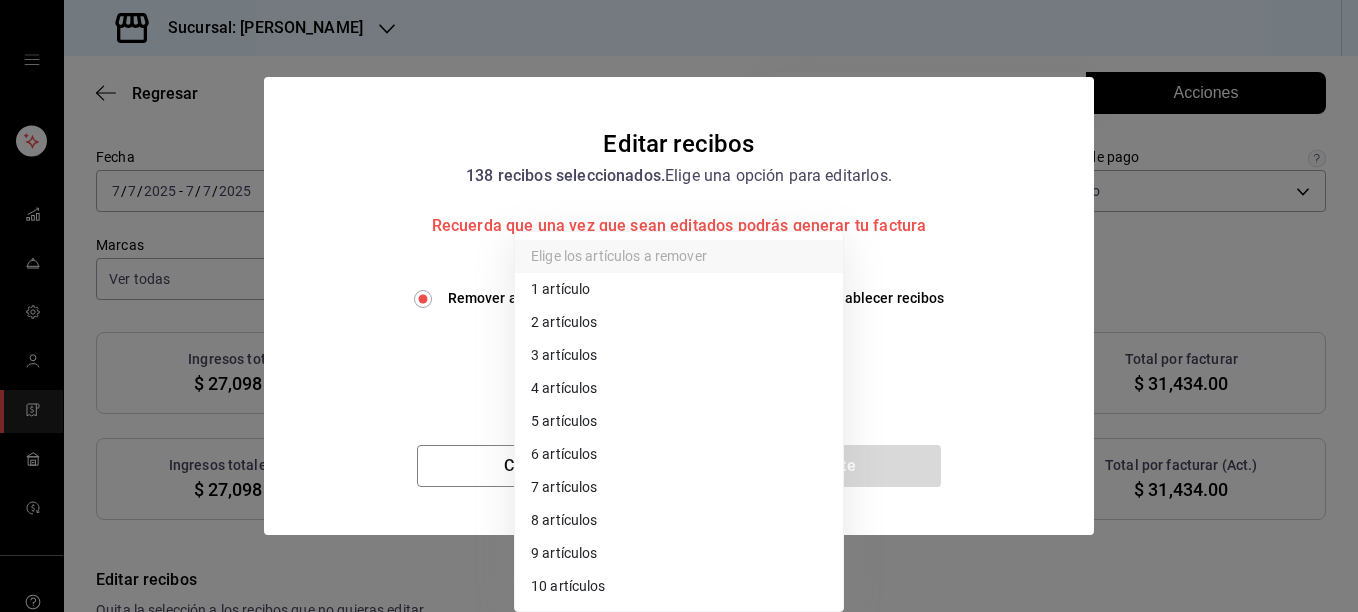 click on "2 artículos" at bounding box center [679, 322] 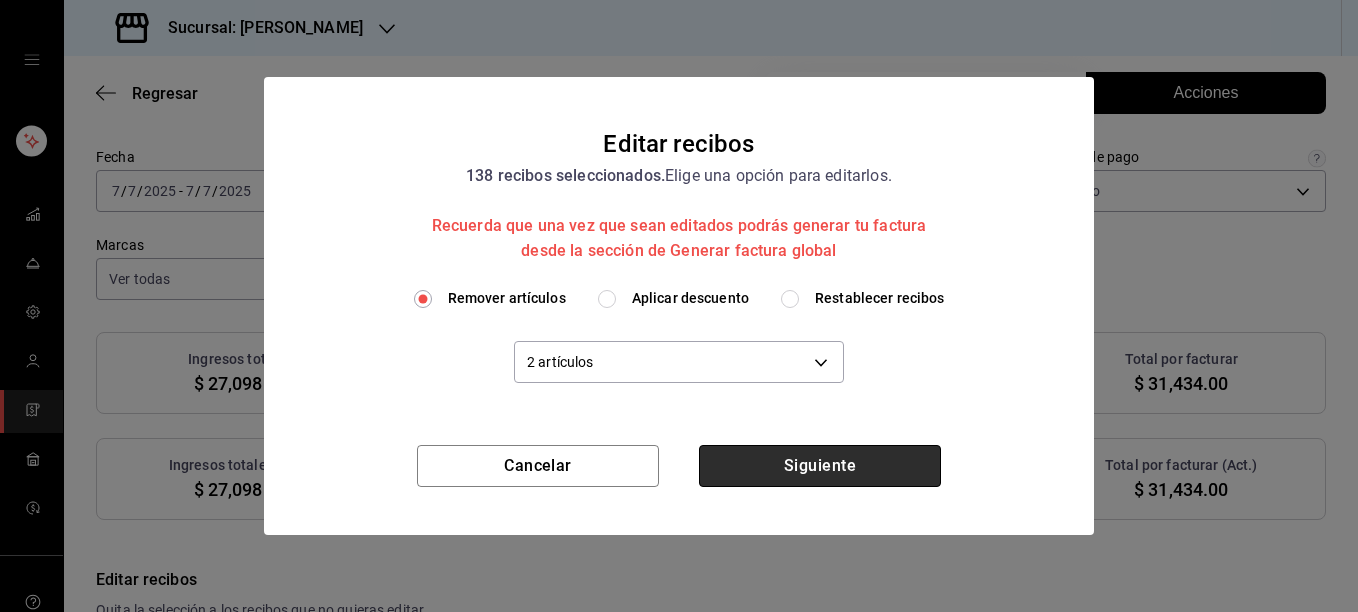 click on "Siguiente" at bounding box center (820, 466) 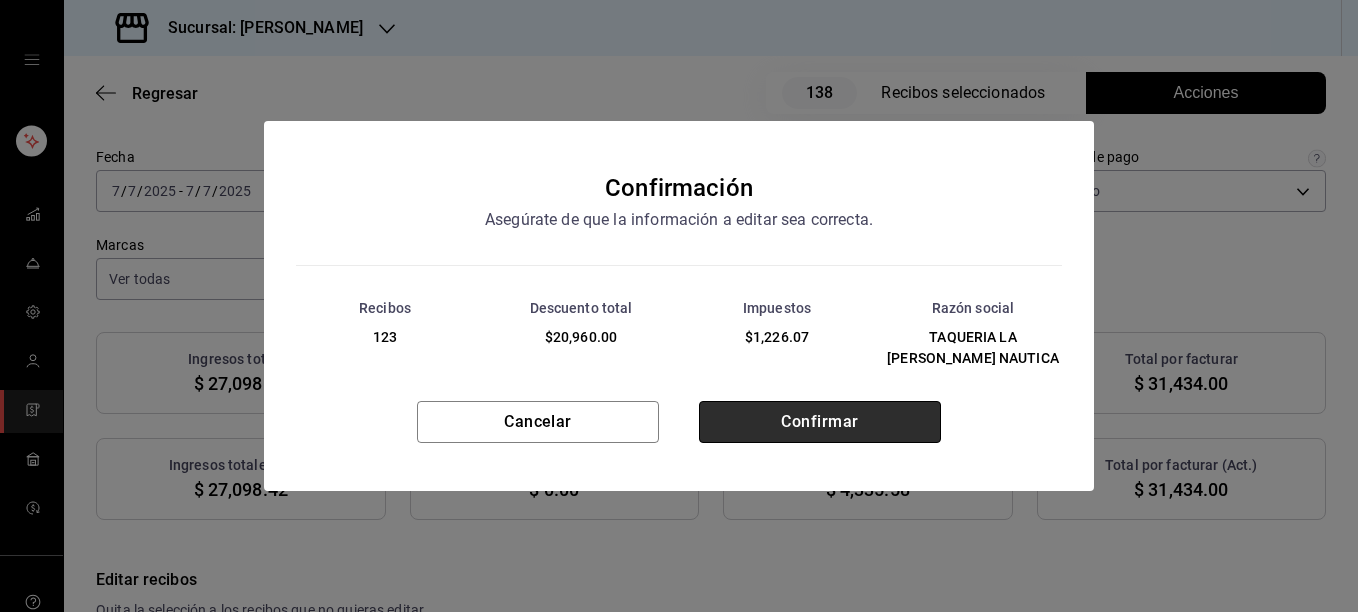 click on "Confirmar" at bounding box center [820, 422] 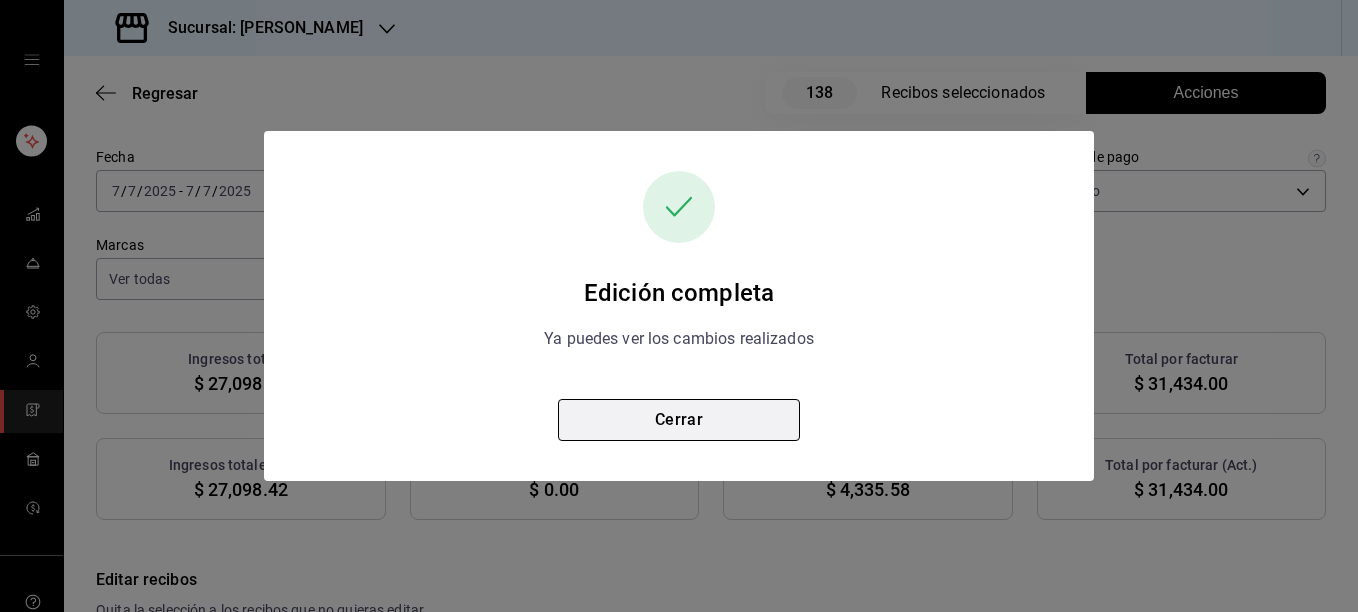 click on "Cerrar" at bounding box center [679, 420] 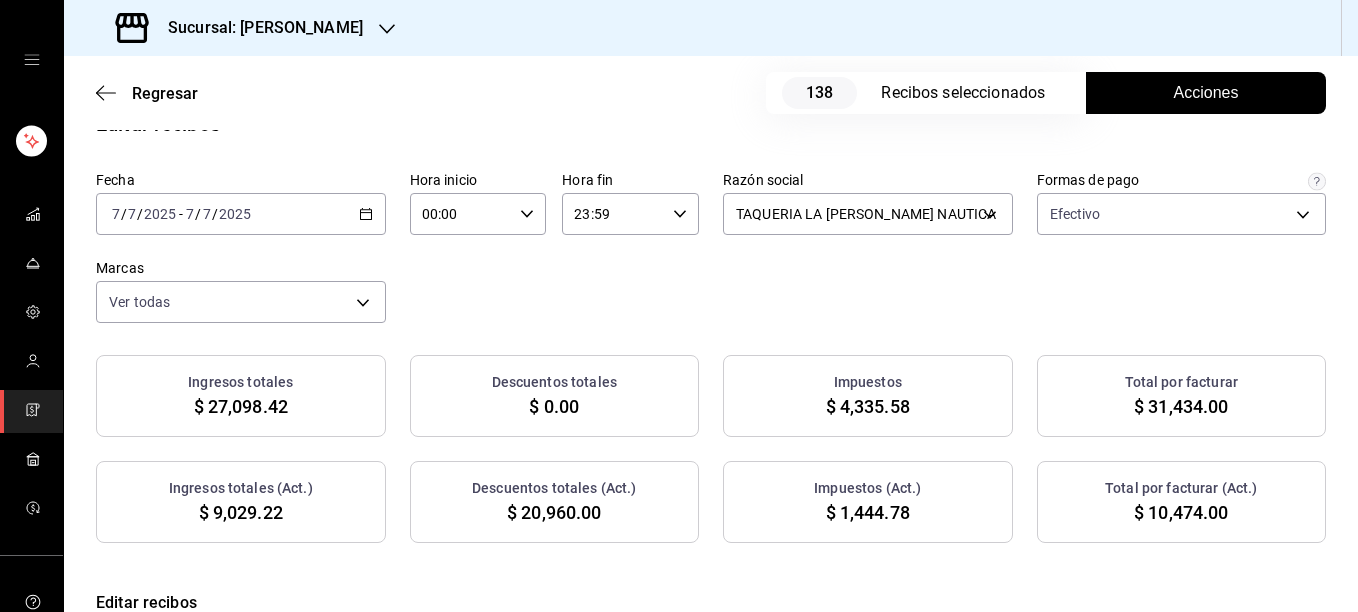 scroll, scrollTop: 60, scrollLeft: 0, axis: vertical 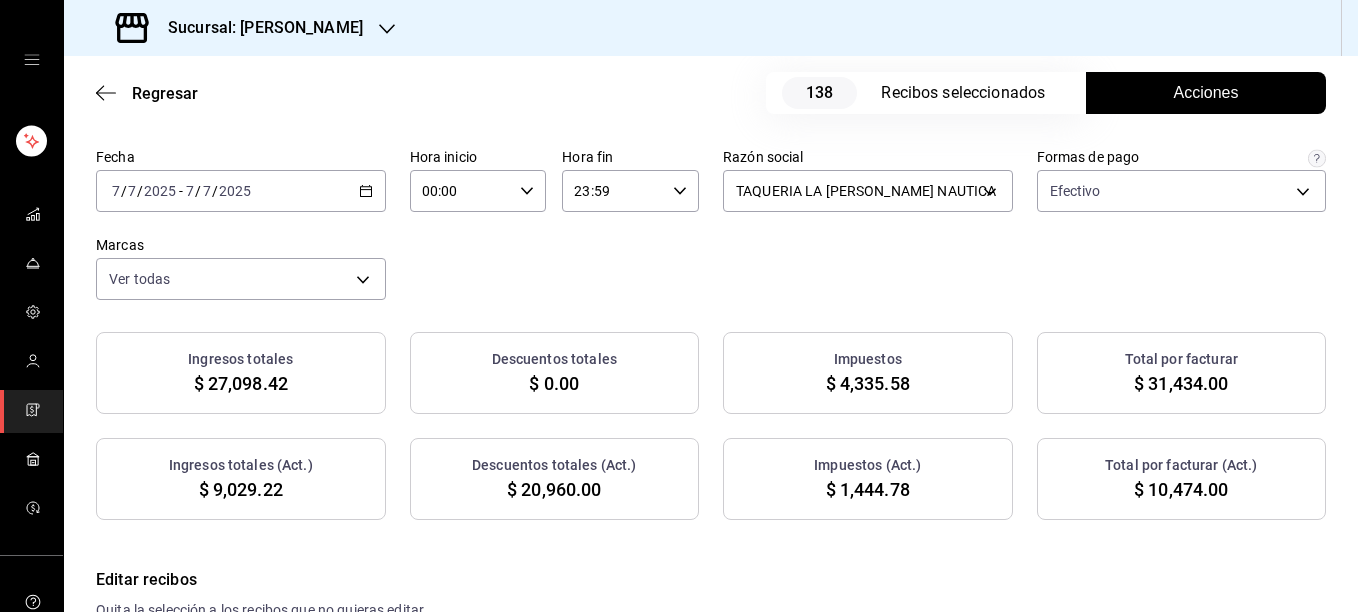 click on "Acciones" at bounding box center (1206, 93) 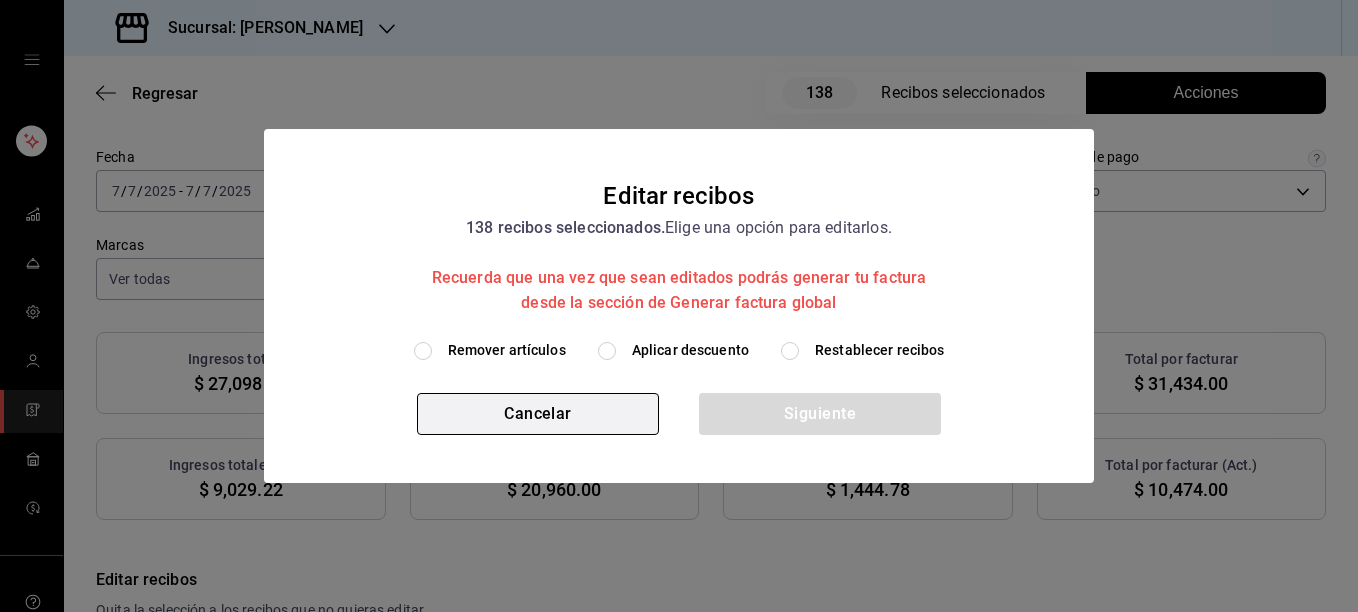 click on "Cancelar" at bounding box center [538, 414] 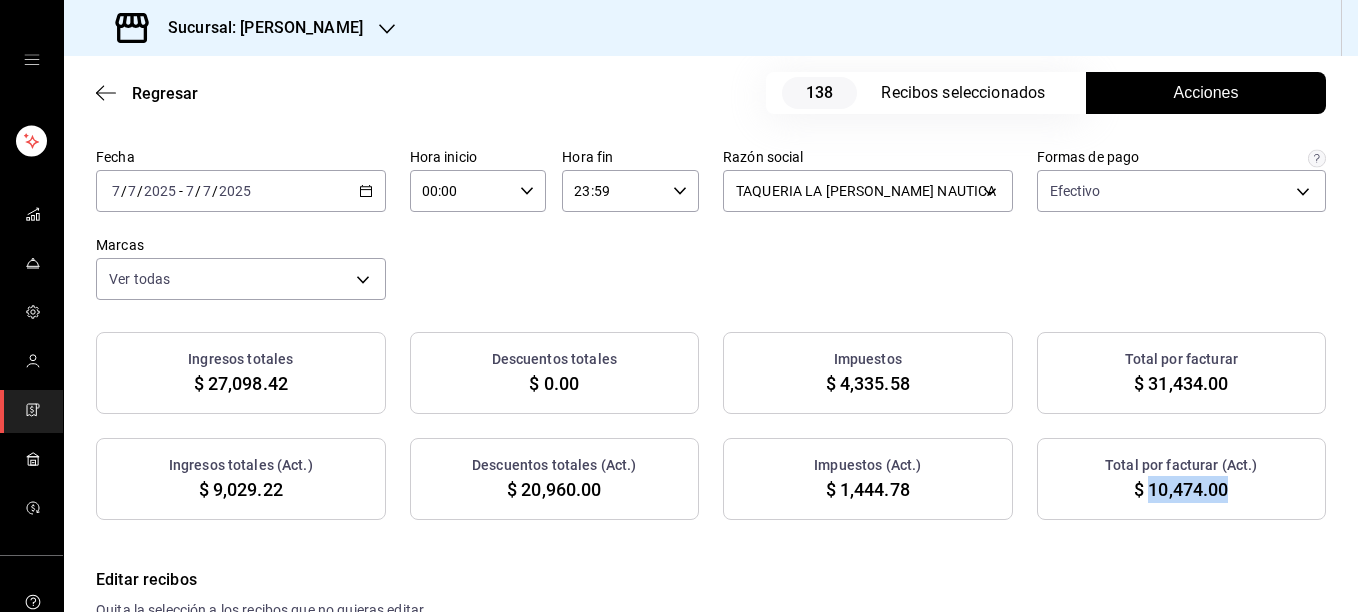 drag, startPoint x: 1137, startPoint y: 490, endPoint x: 1216, endPoint y: 496, distance: 79.22752 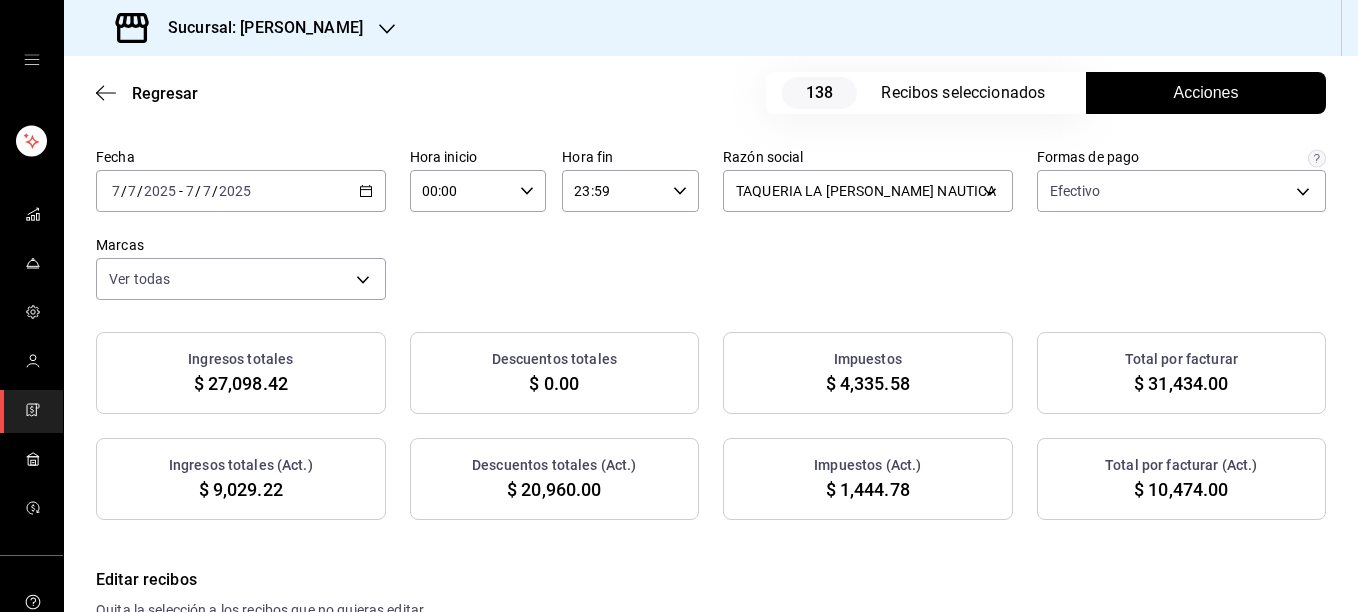 click on "Fecha [DATE] [DATE] - [DATE] [DATE] Hora inicio 00:00 Hora inicio Hora fin 23:59 Hora fin Razón social TAQUERIA LA [PERSON_NAME] NAUTICA 8ae5469c-b252-42ce-8a14-eb66129f127f Formas de pago   Efectivo 5fd38a5b-7230-49e9-9c15-448a83f49355 Marcas Ver todas e6600c40-0213-48d4-9f06-7294223b882d" at bounding box center [711, 224] 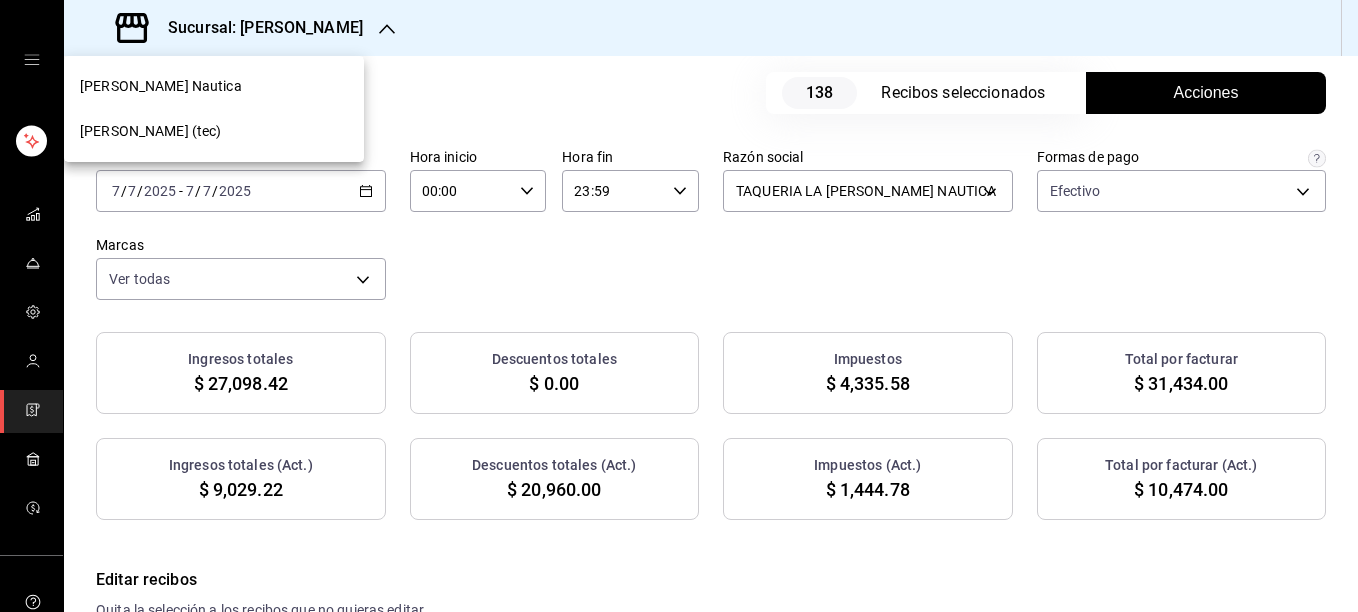 click at bounding box center (679, 306) 